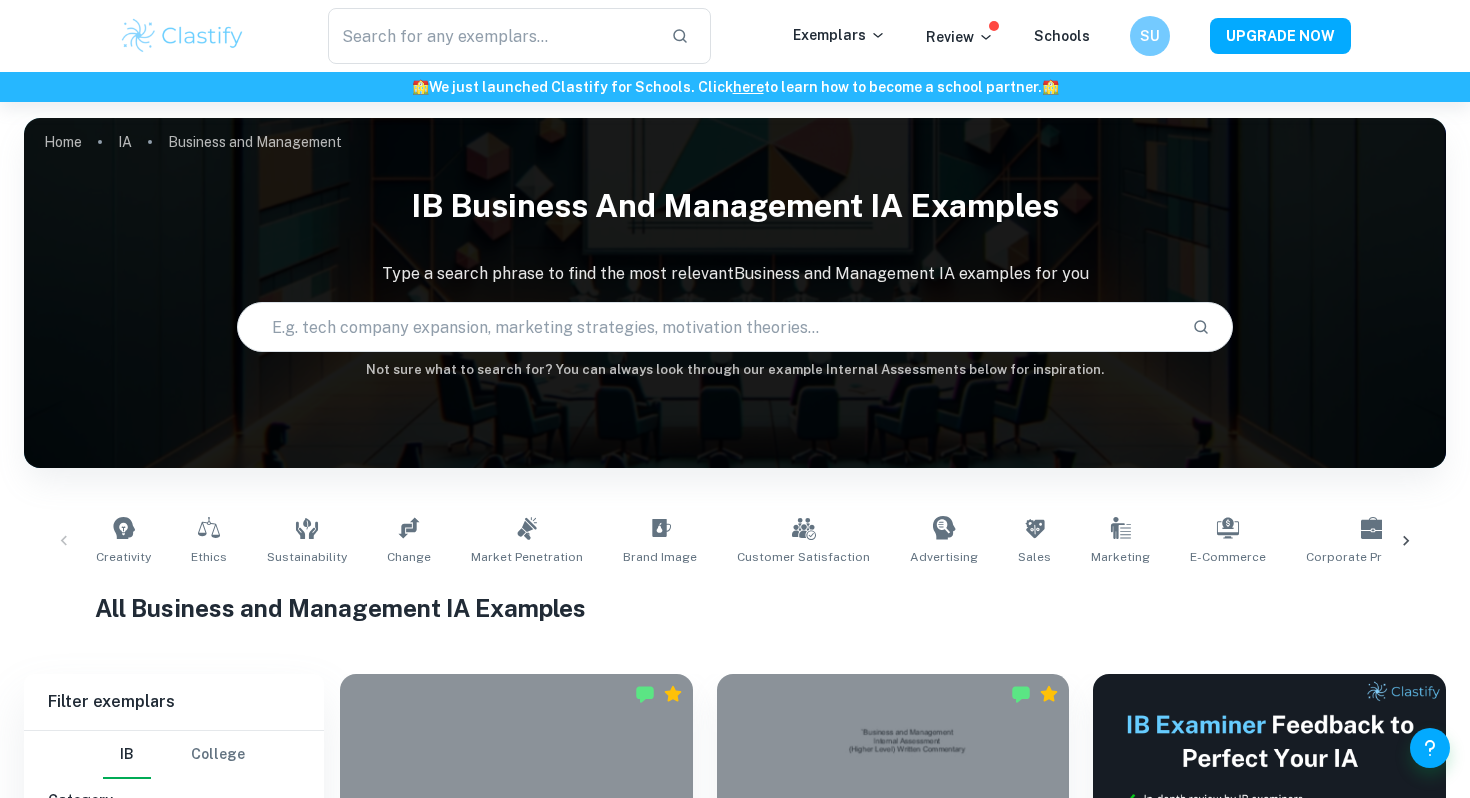 scroll, scrollTop: 0, scrollLeft: 0, axis: both 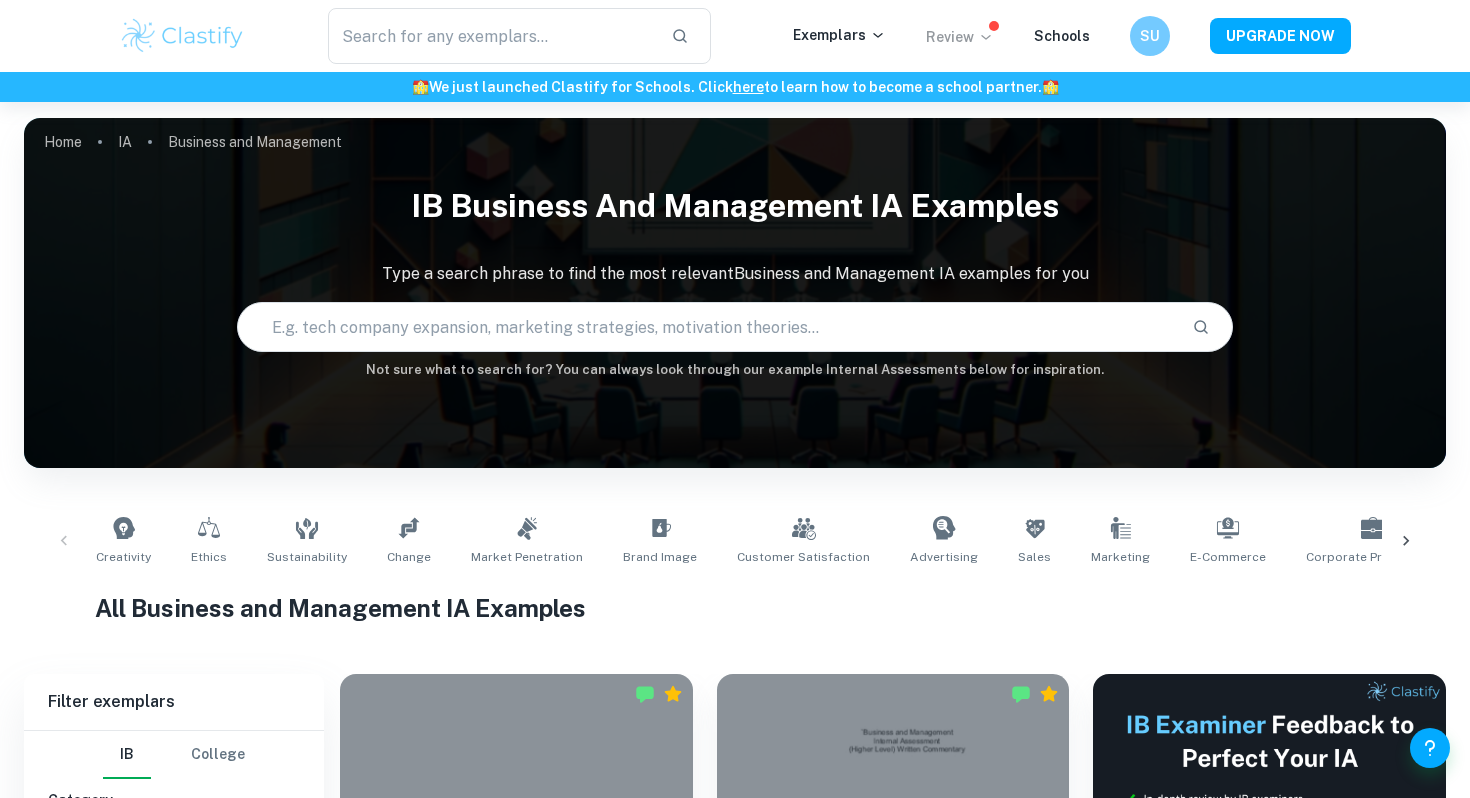 click 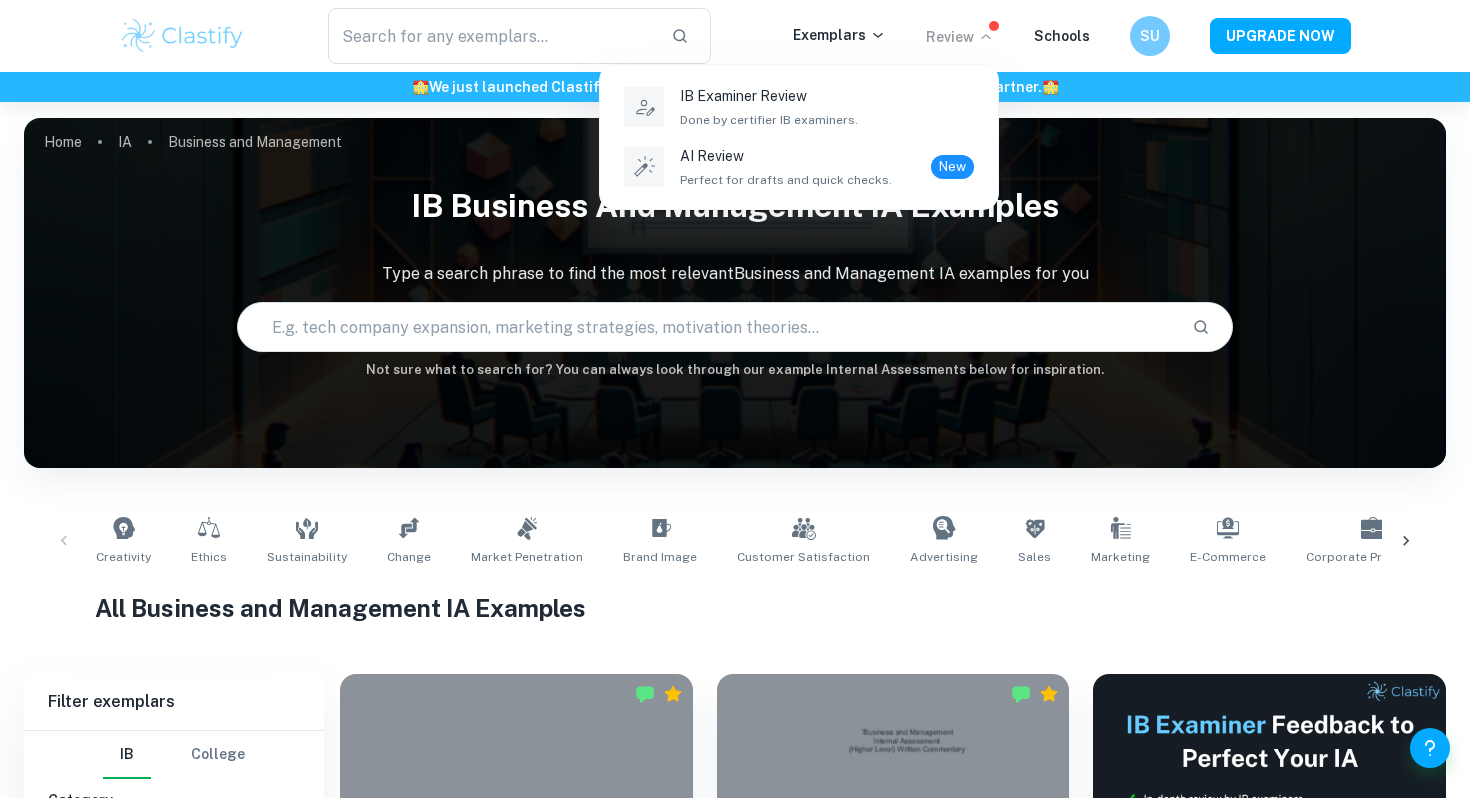 click at bounding box center [735, 399] 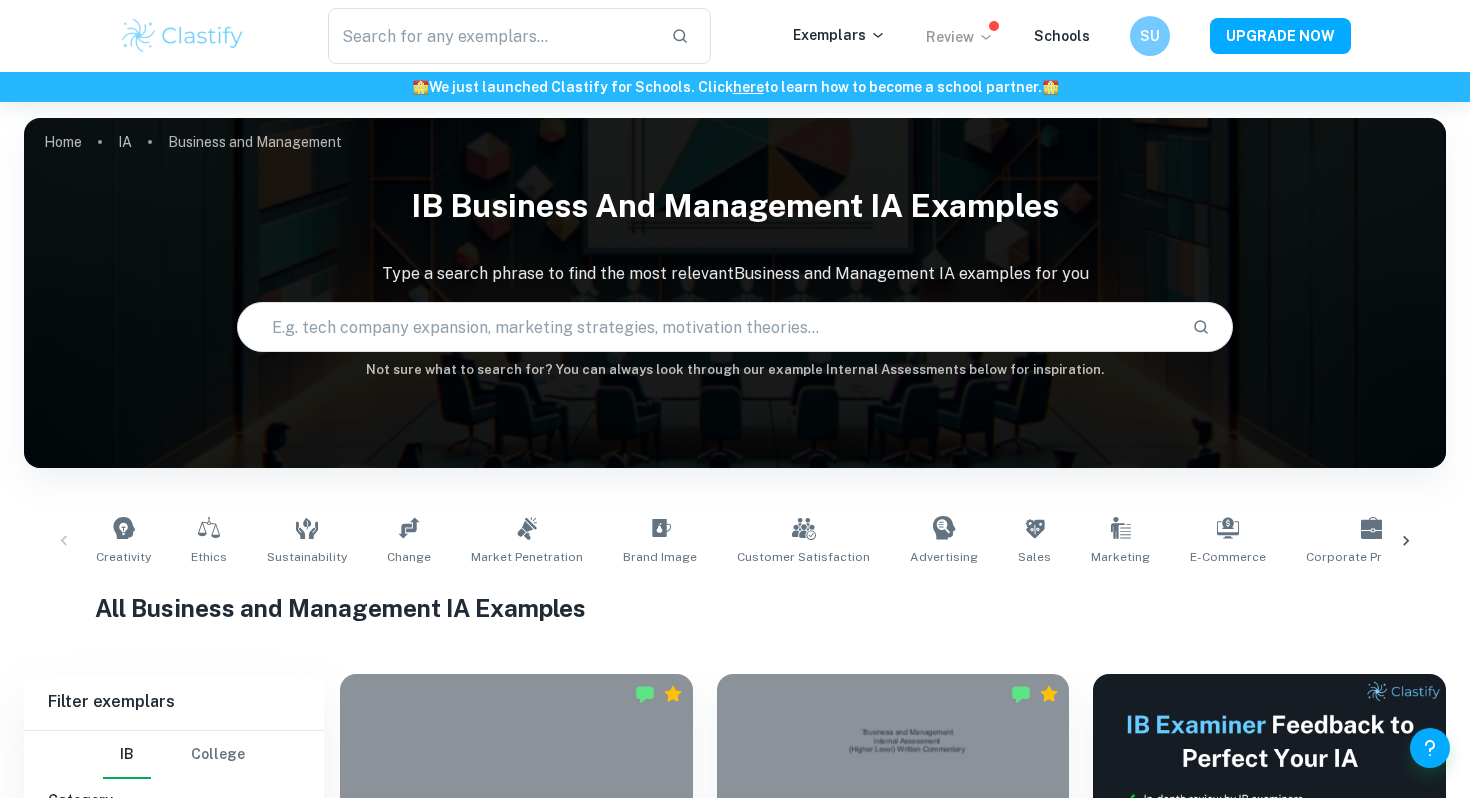 click on "Exemplars" at bounding box center [839, 35] 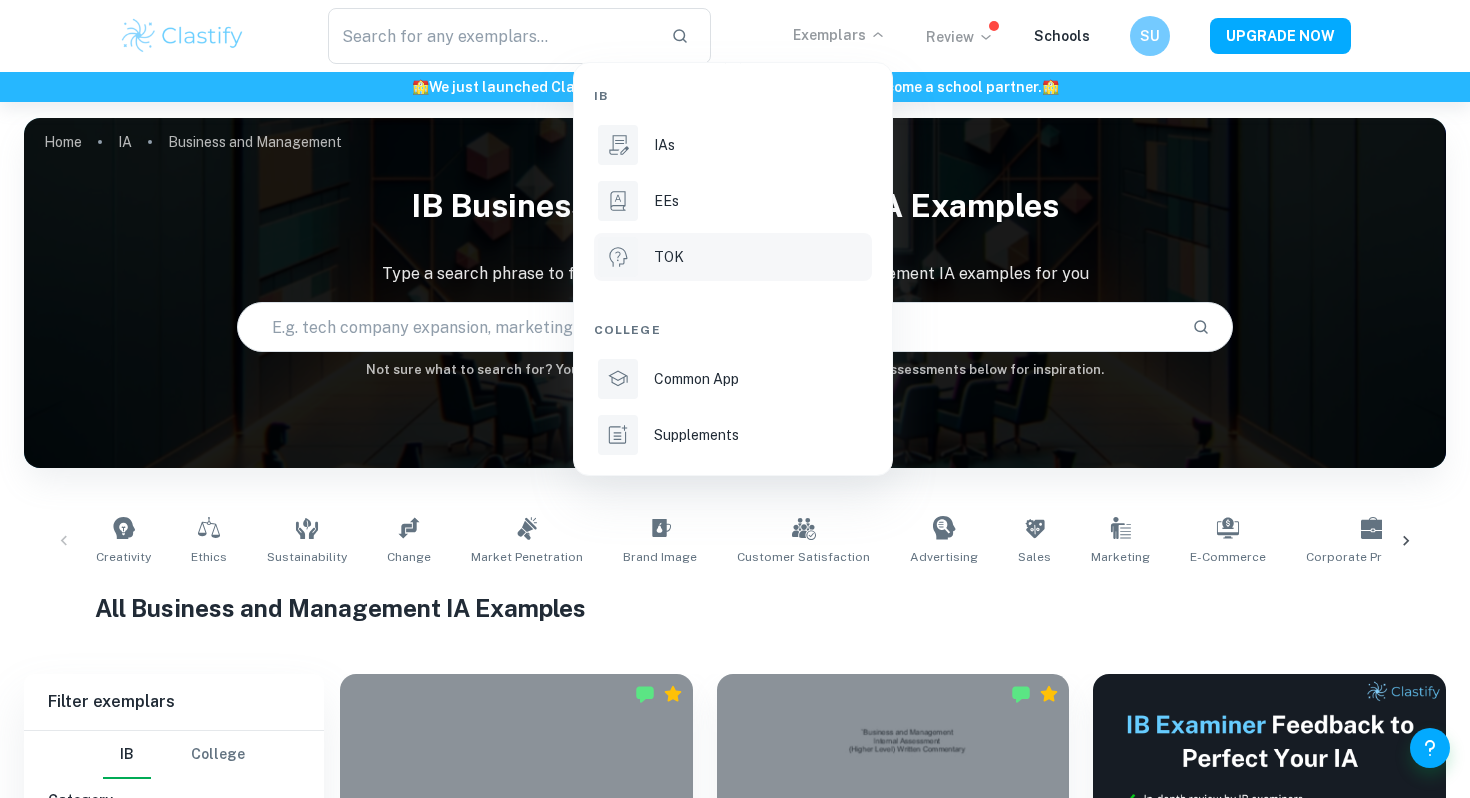 scroll, scrollTop: 635, scrollLeft: 0, axis: vertical 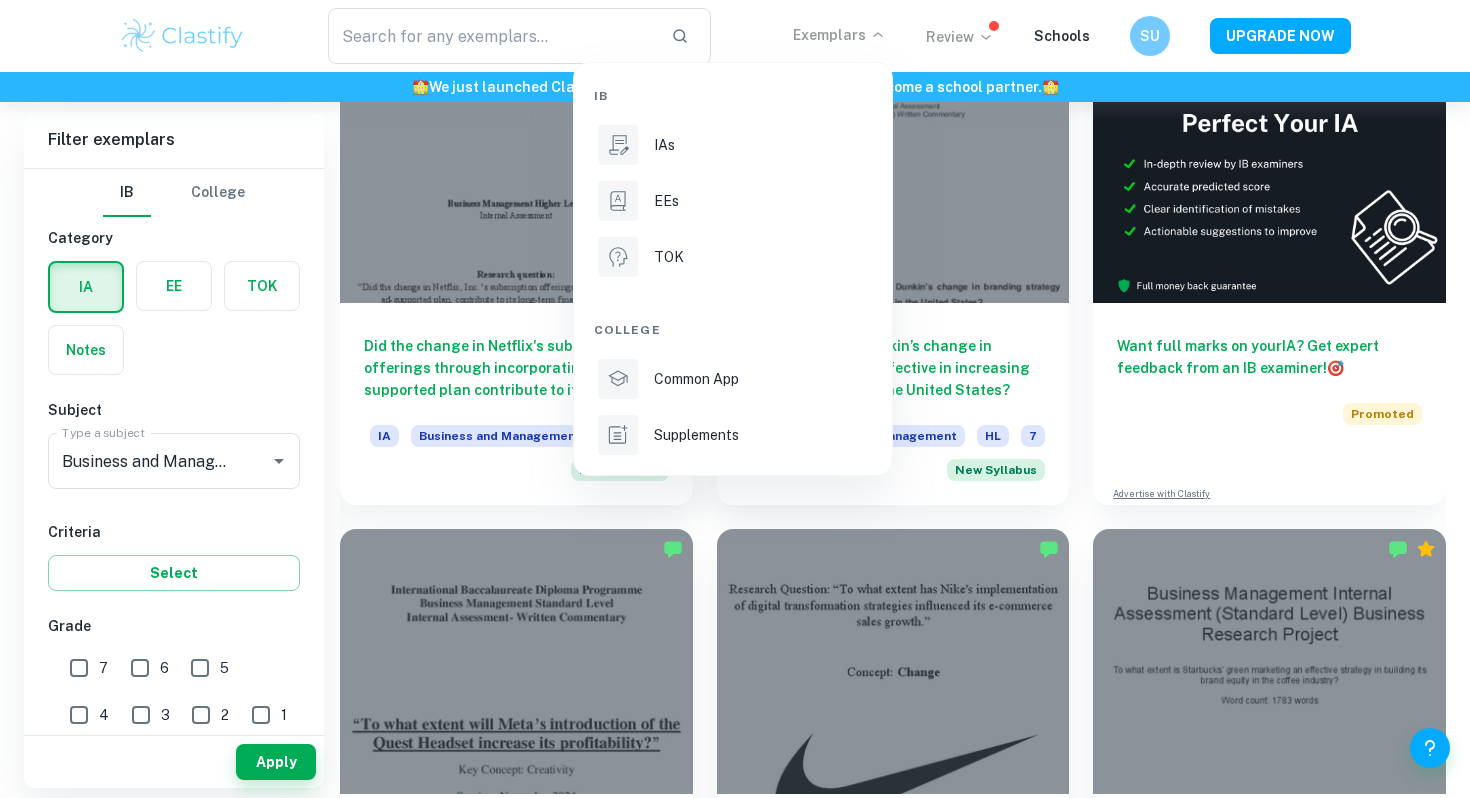 click at bounding box center [735, 399] 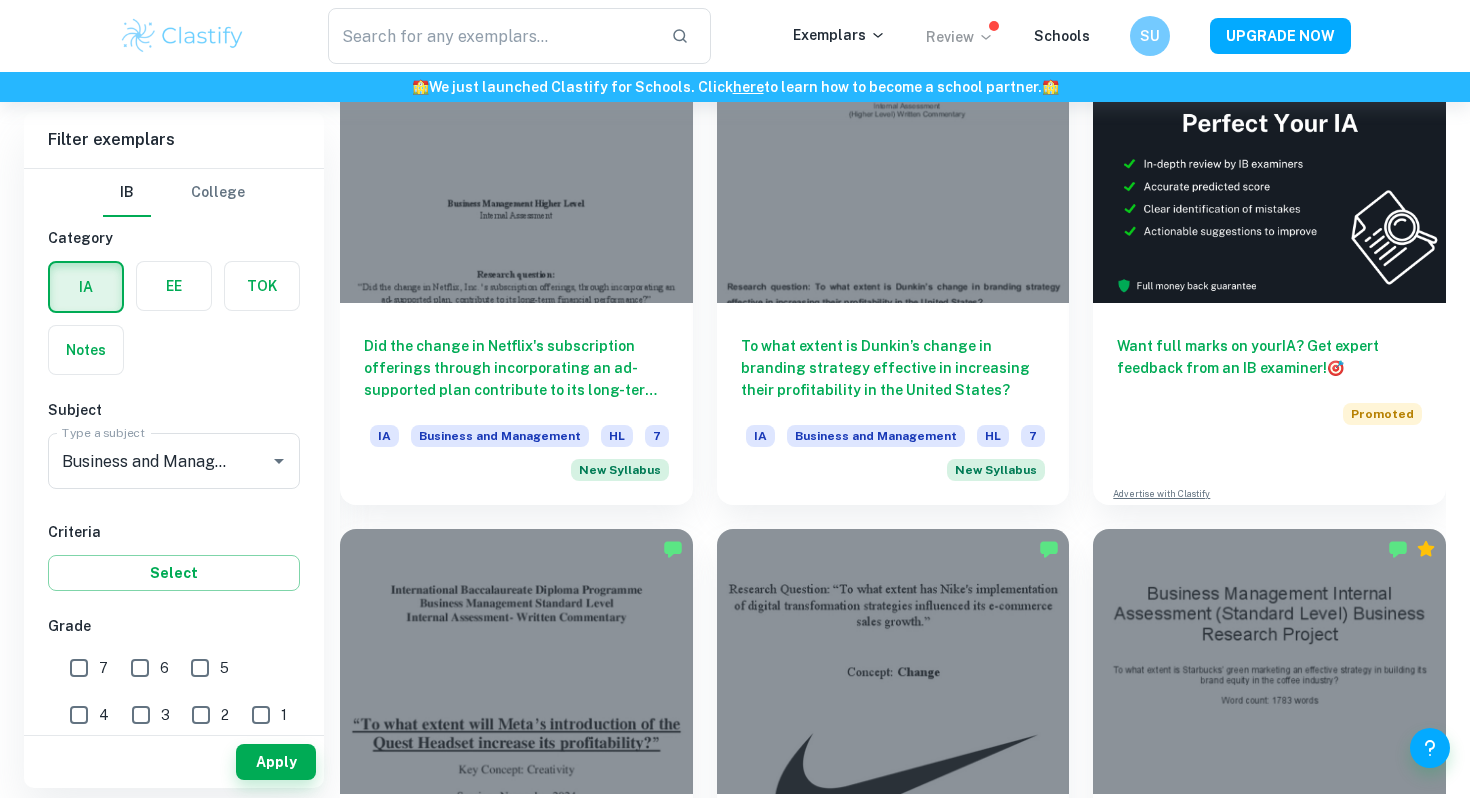 click at bounding box center (182, 36) 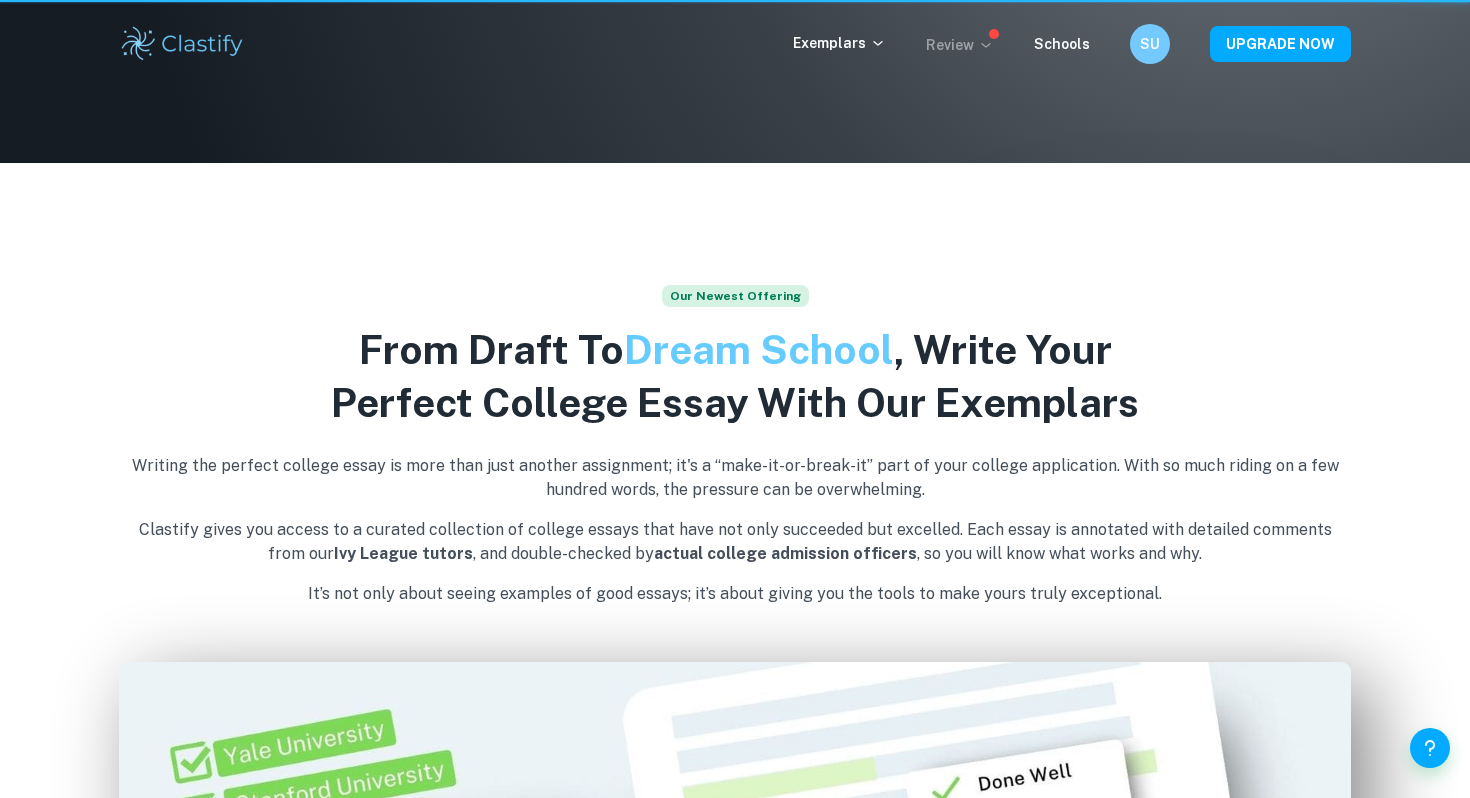 scroll, scrollTop: 0, scrollLeft: 0, axis: both 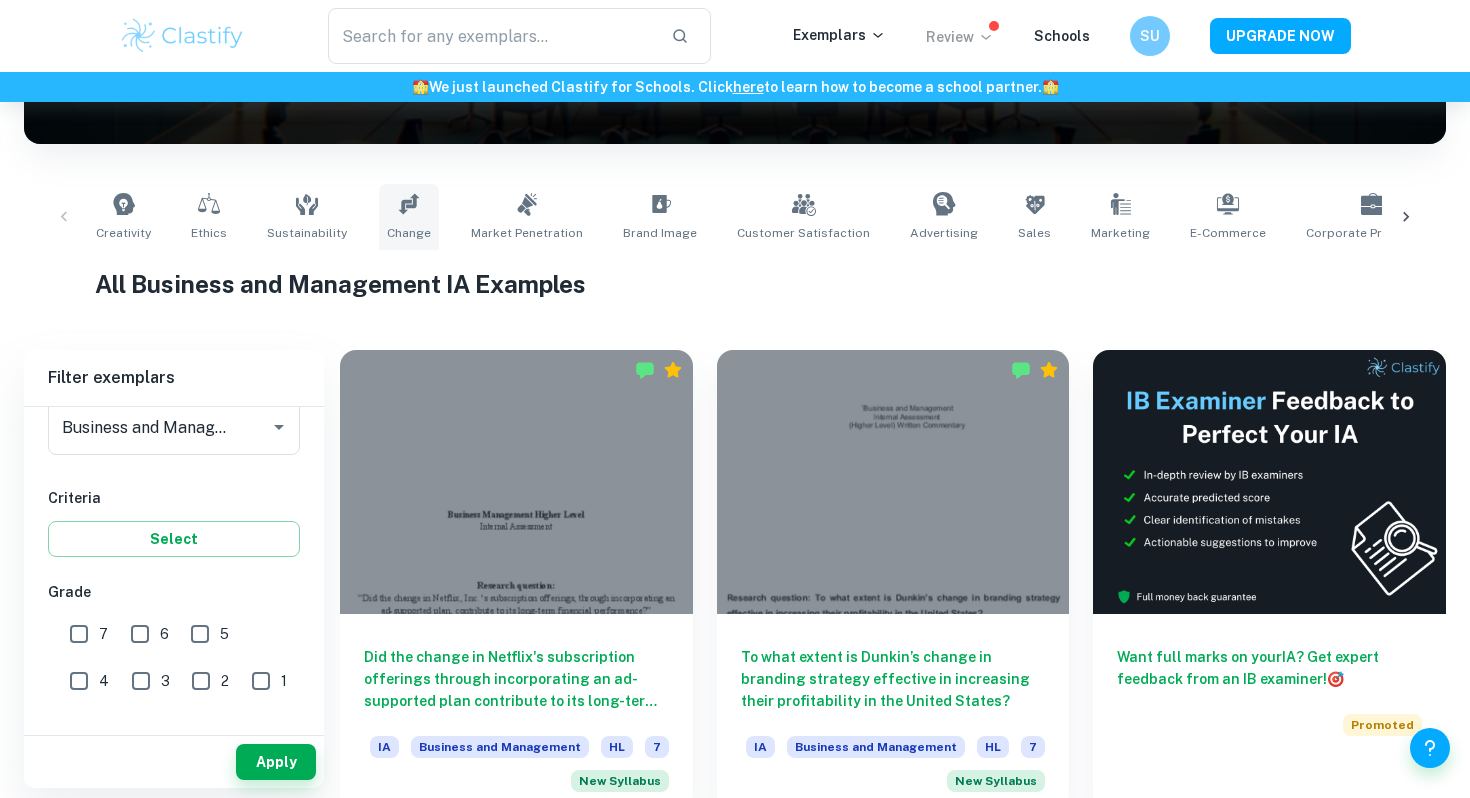click 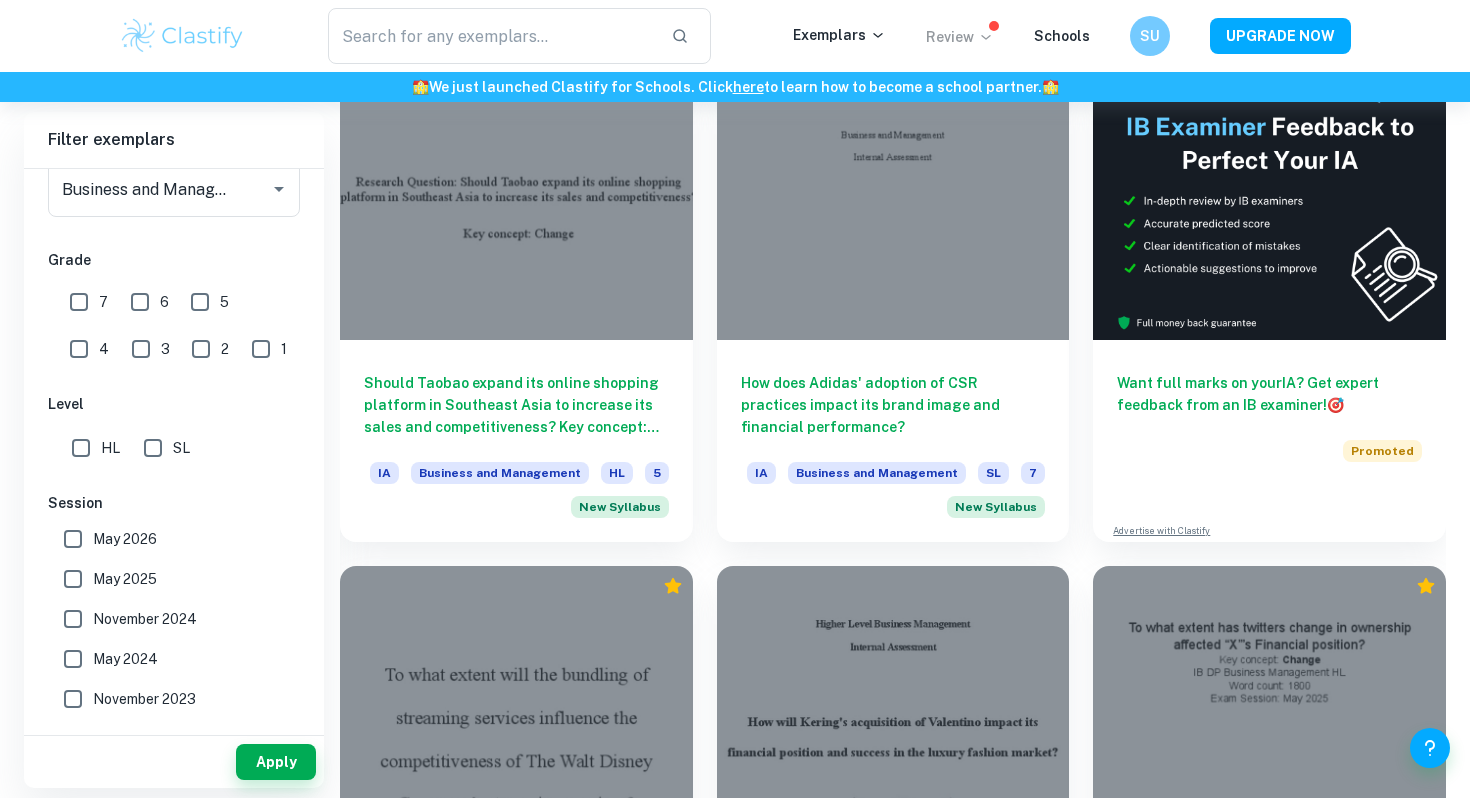 scroll, scrollTop: 601, scrollLeft: 0, axis: vertical 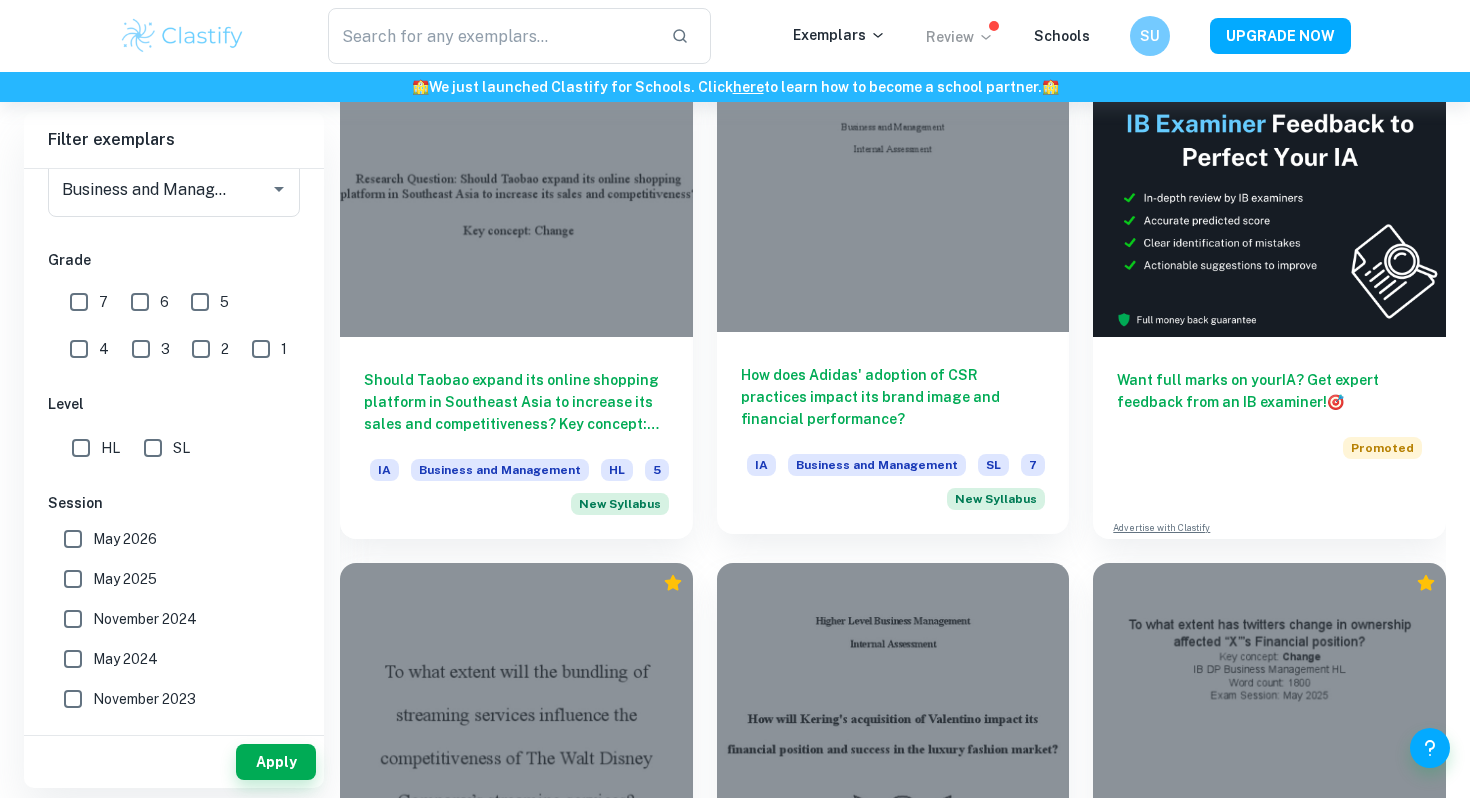 click on "How does Adidas' adoption of CSR practices impact its brand image and financial performance?" at bounding box center [893, 397] 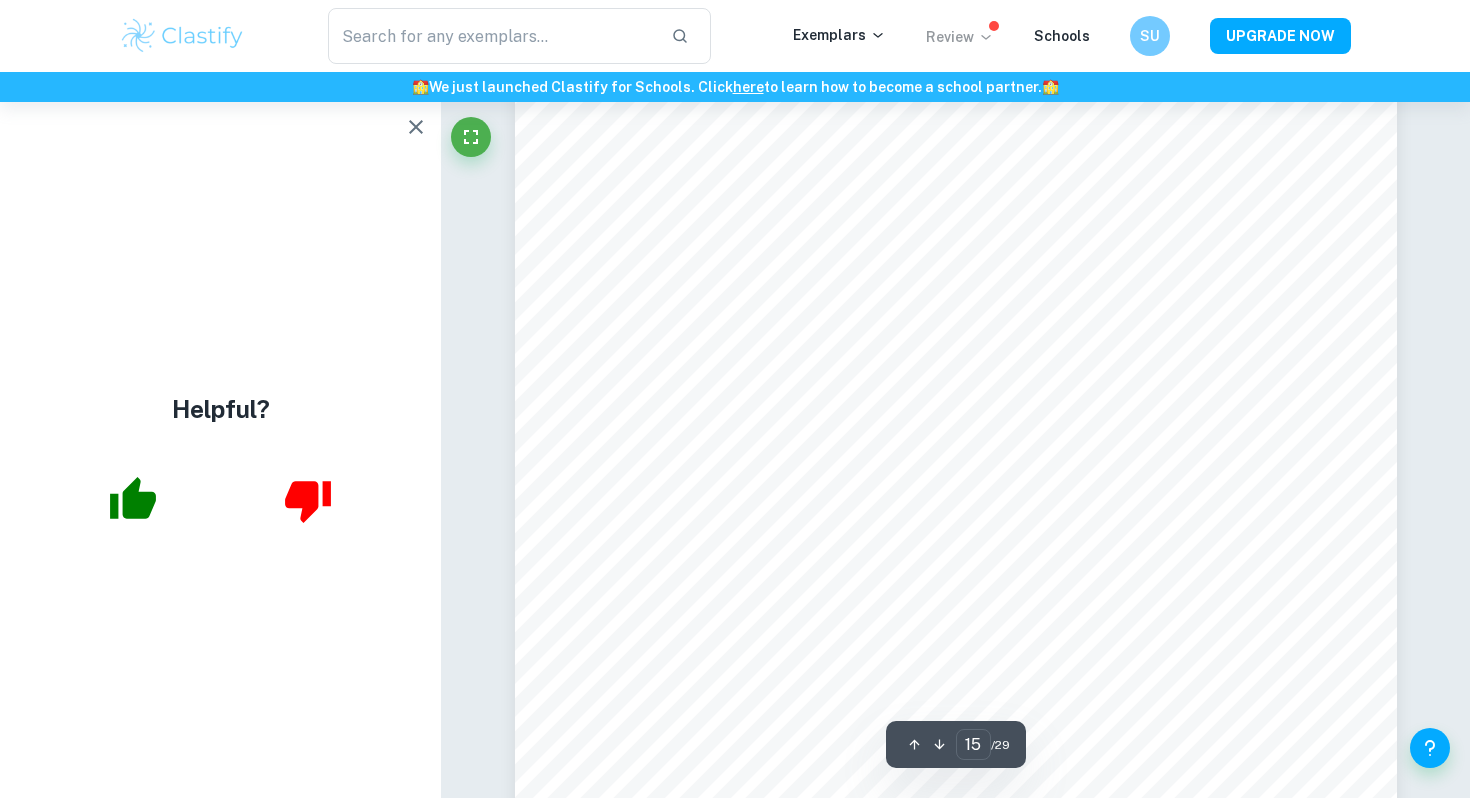 scroll, scrollTop: 18517, scrollLeft: 0, axis: vertical 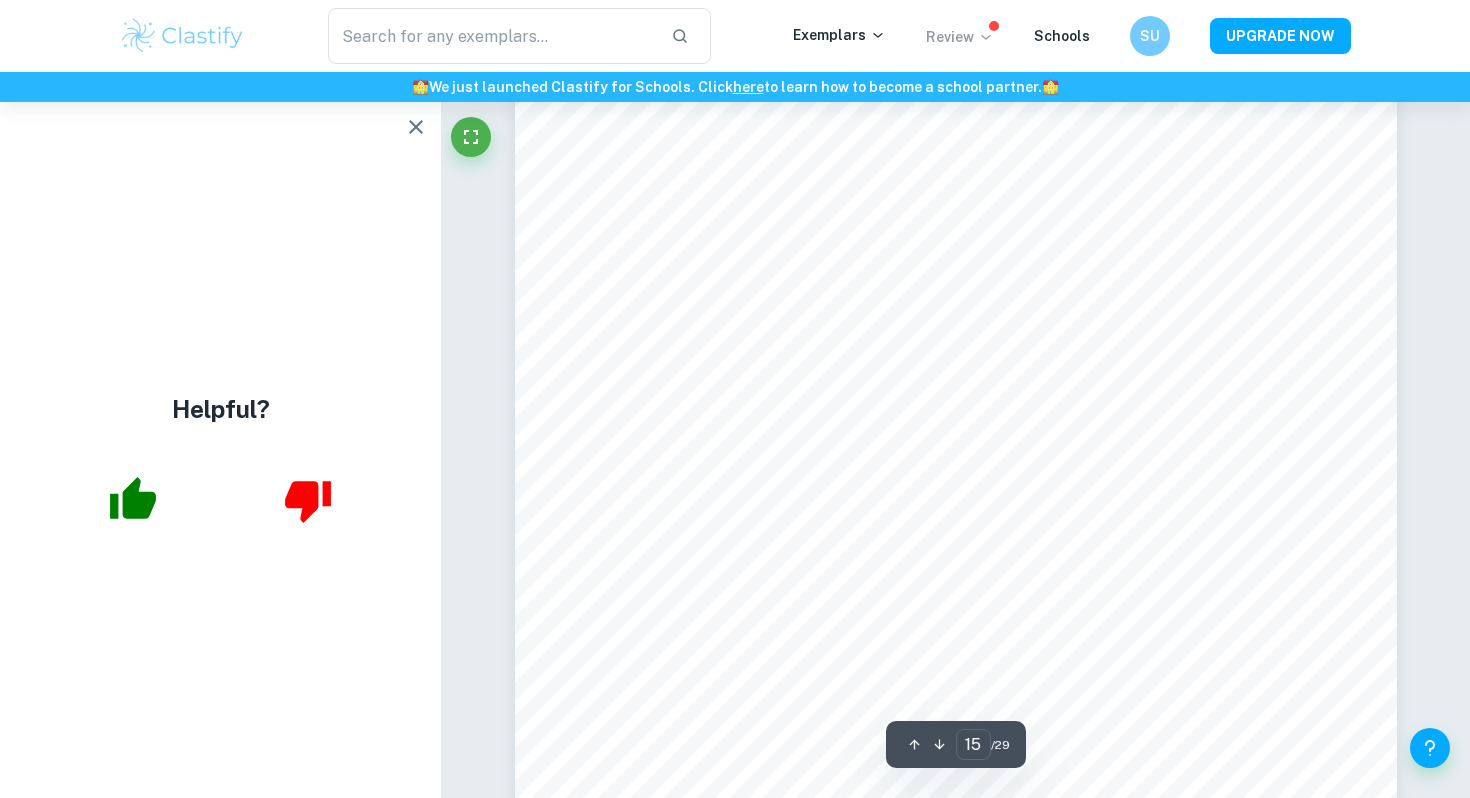click at bounding box center (220, 500) 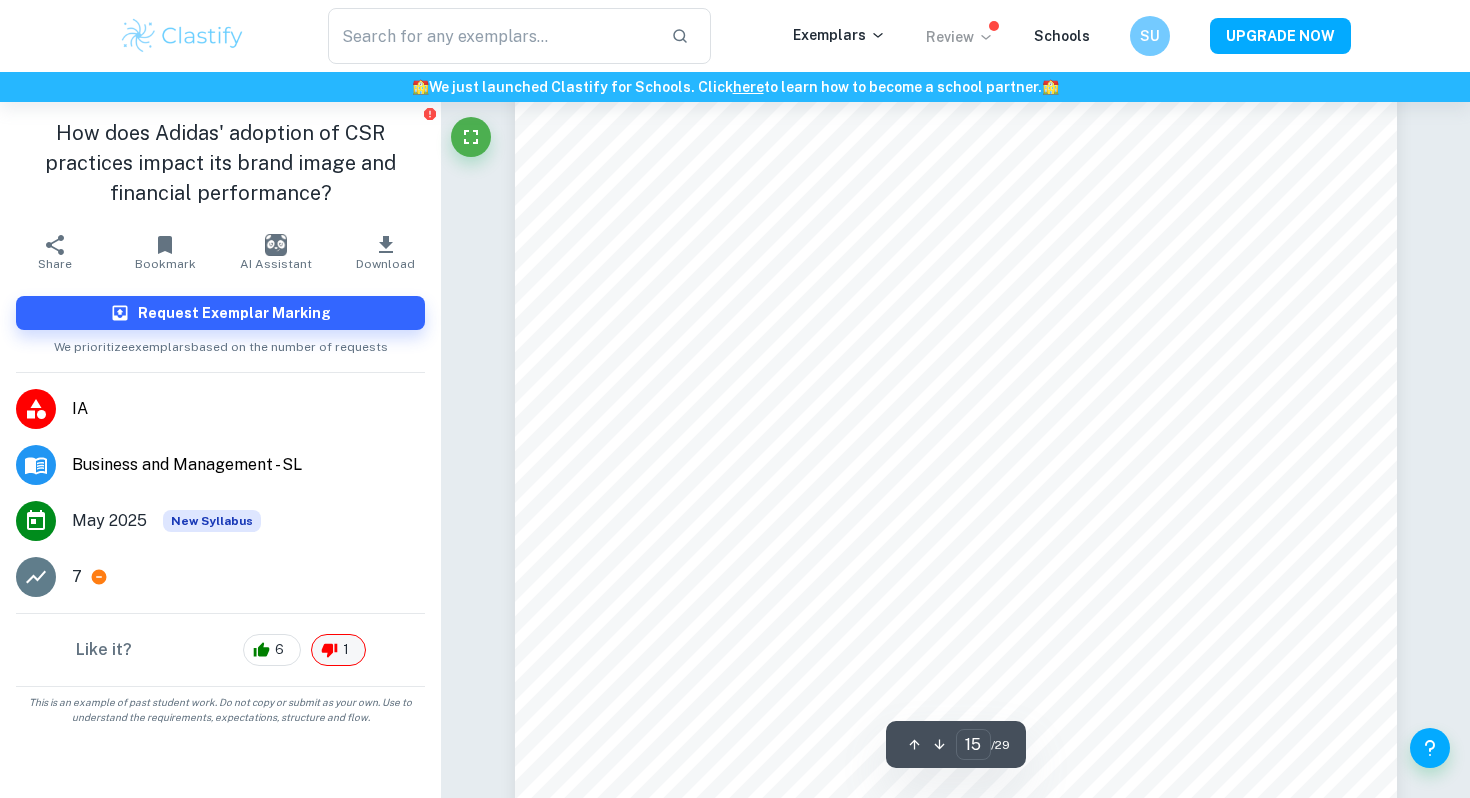 click on "1" at bounding box center [346, 650] 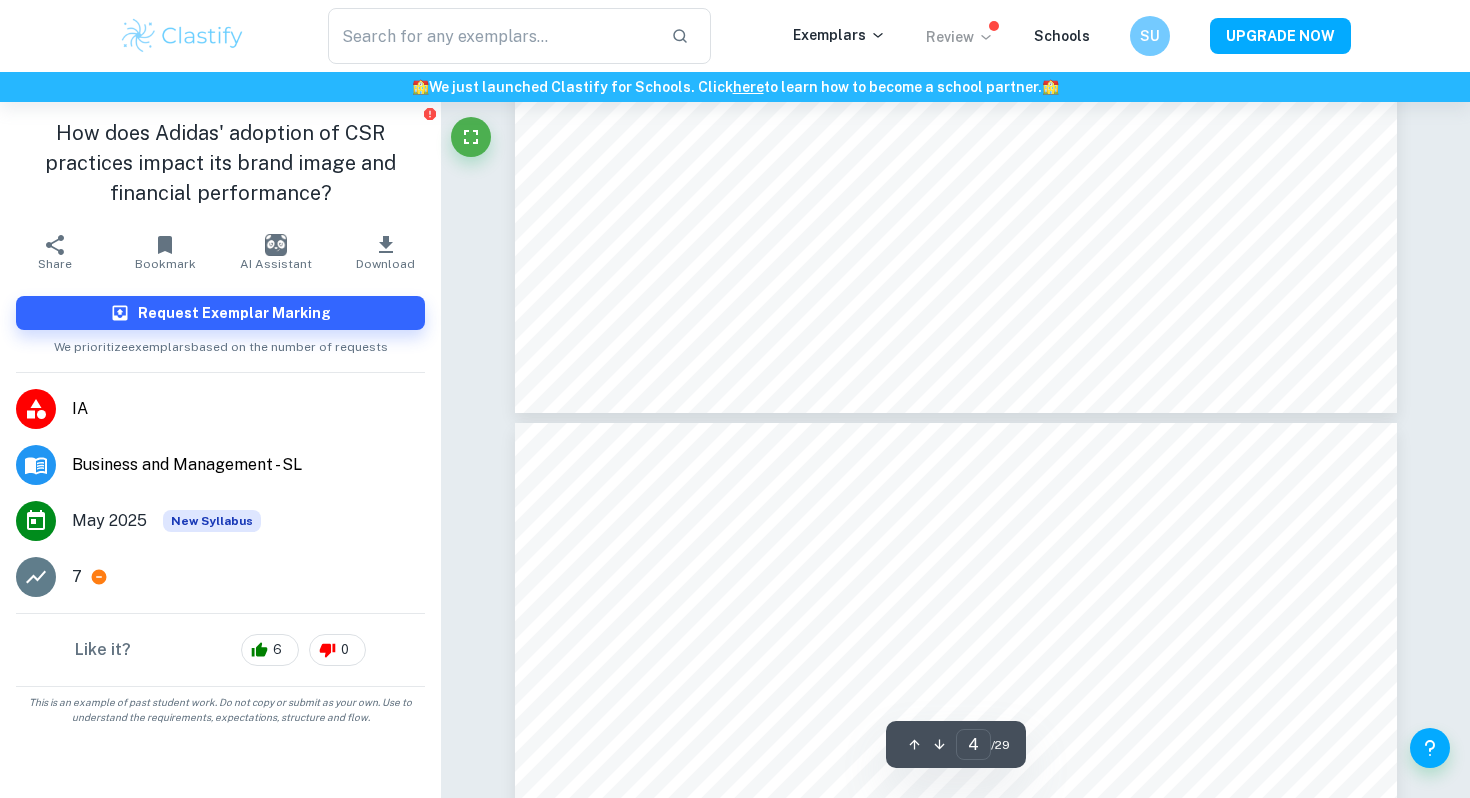 type on "3" 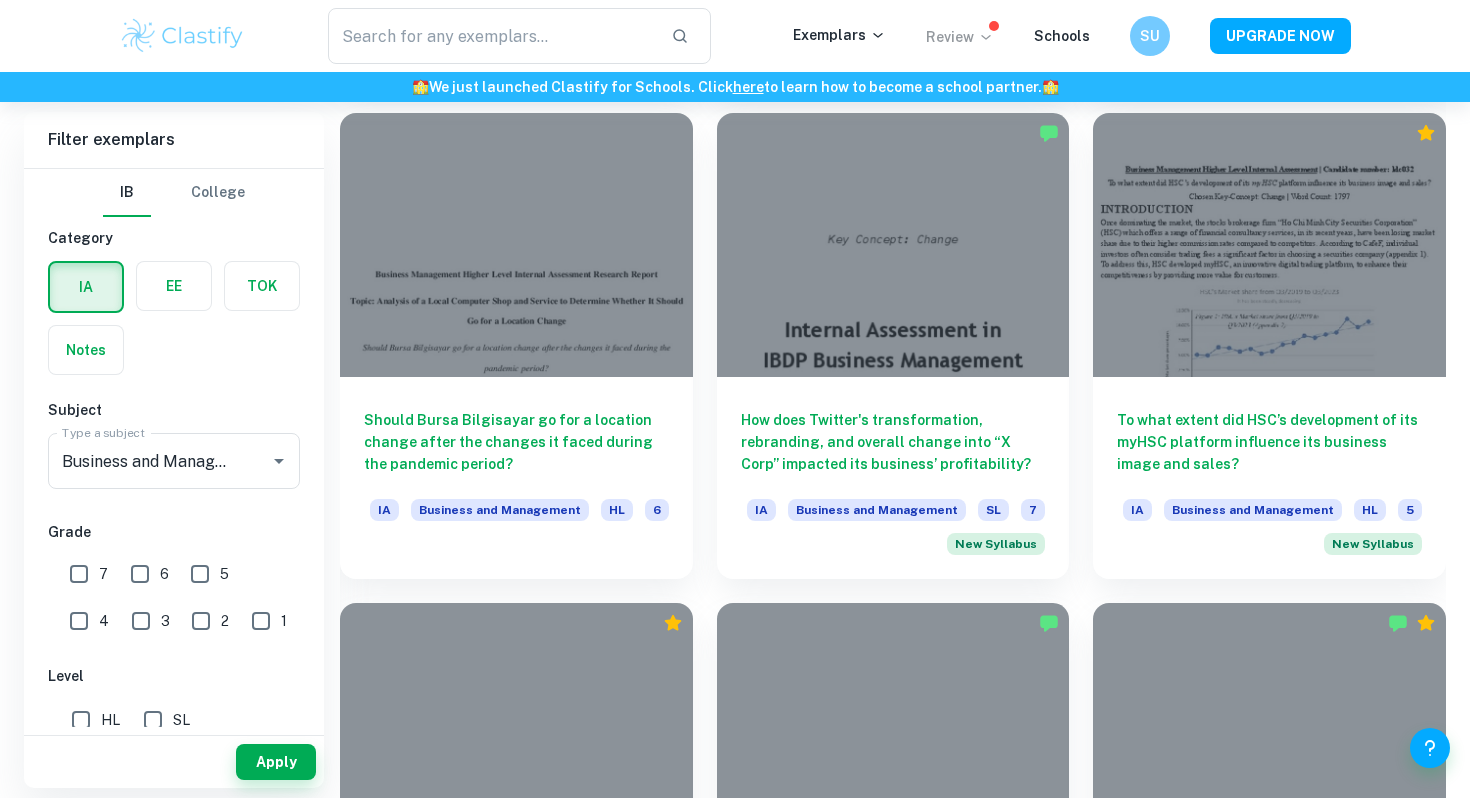 scroll, scrollTop: 2694, scrollLeft: 0, axis: vertical 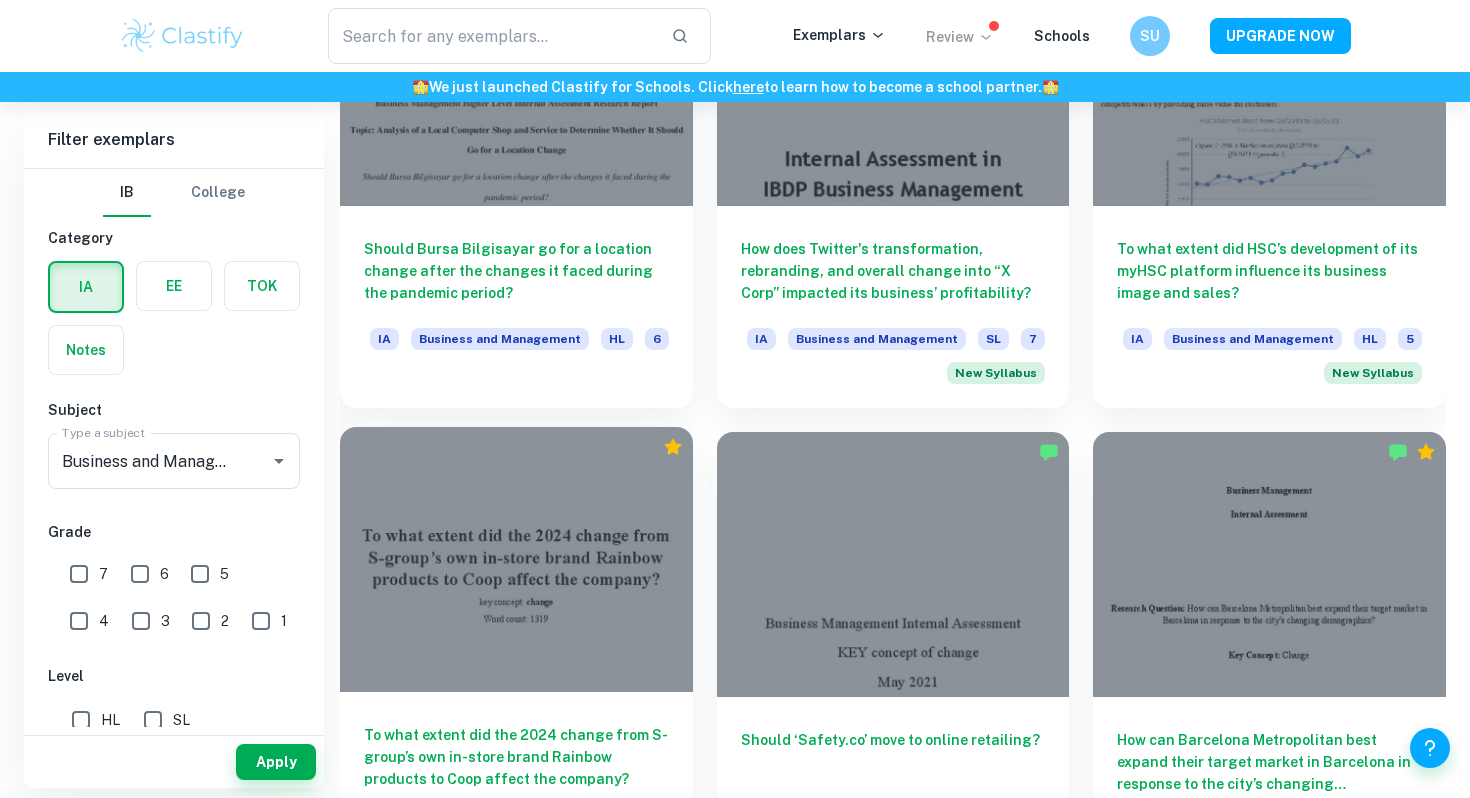 type 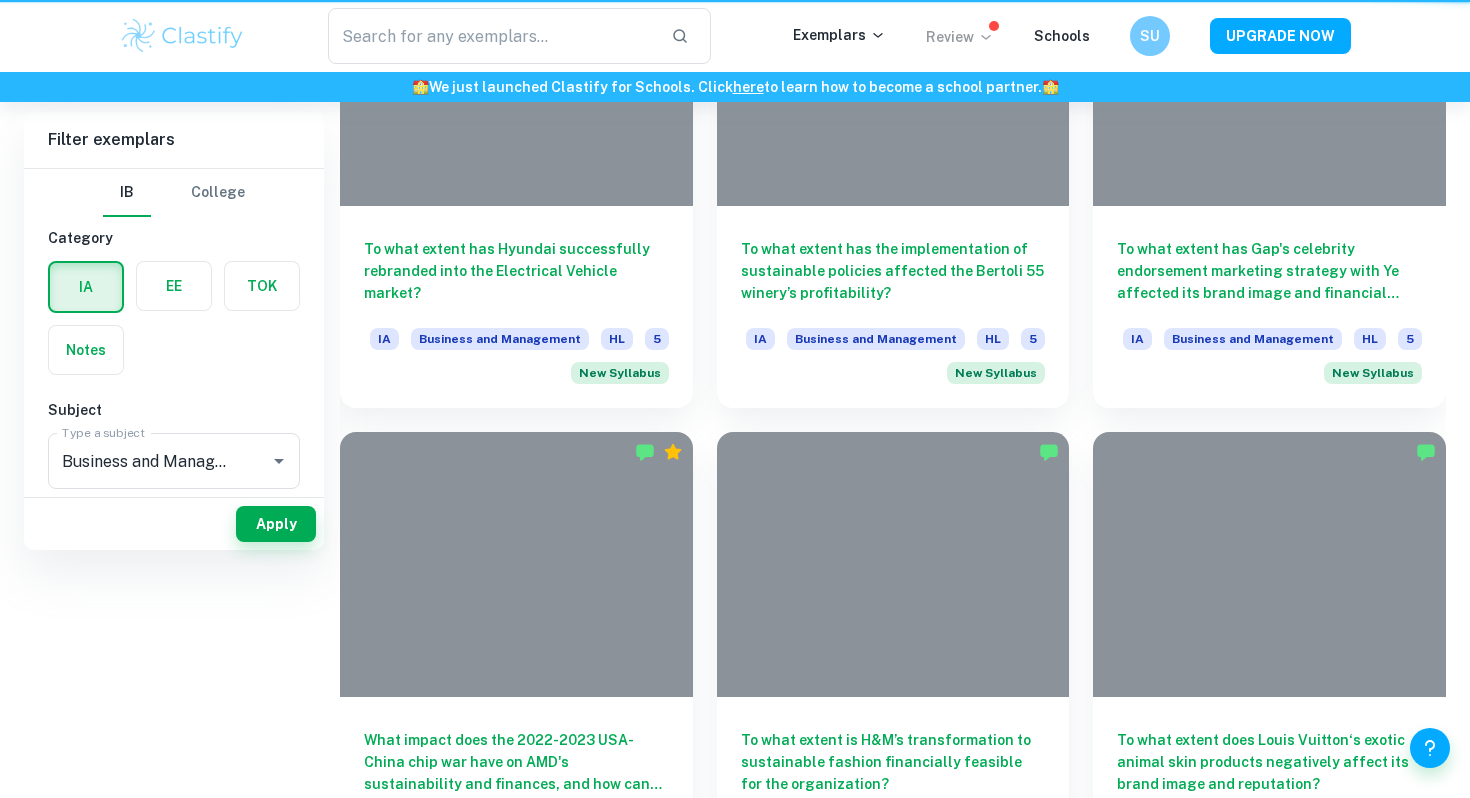 scroll, scrollTop: 324, scrollLeft: 0, axis: vertical 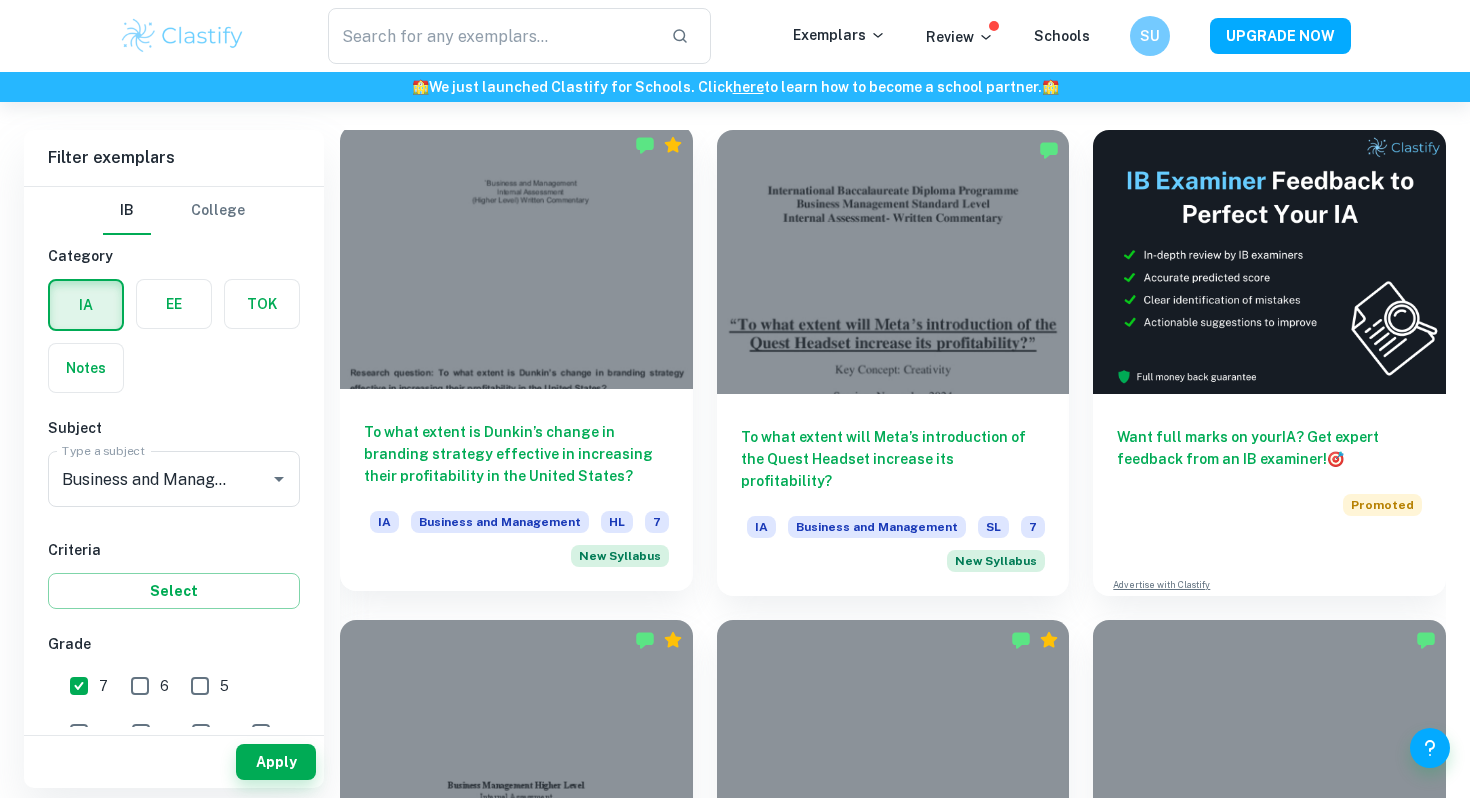 click on "To what extent is Dunkin’s change in branding strategy effective in increasing their profitability in the United States?" at bounding box center [516, 454] 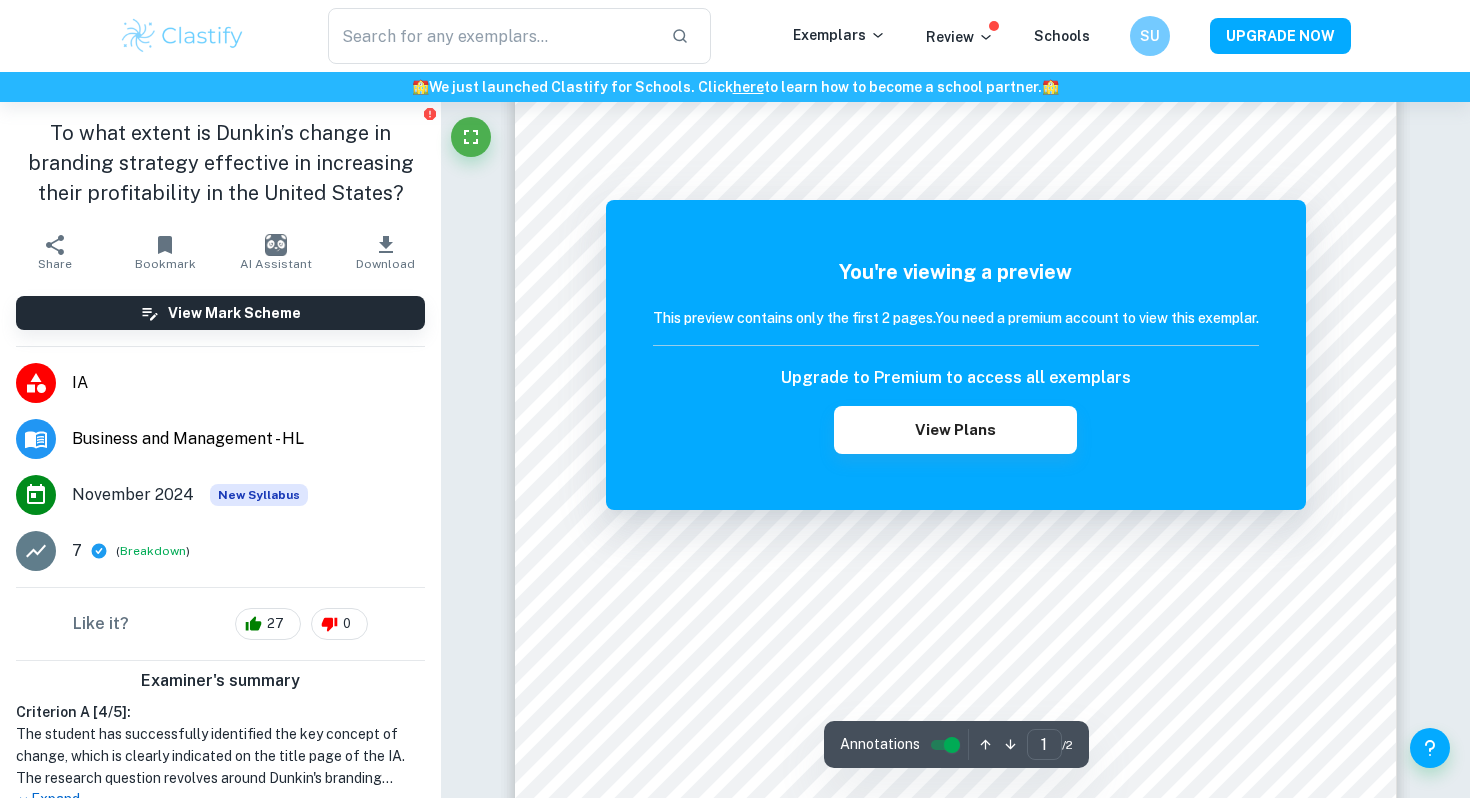 scroll, scrollTop: 0, scrollLeft: 0, axis: both 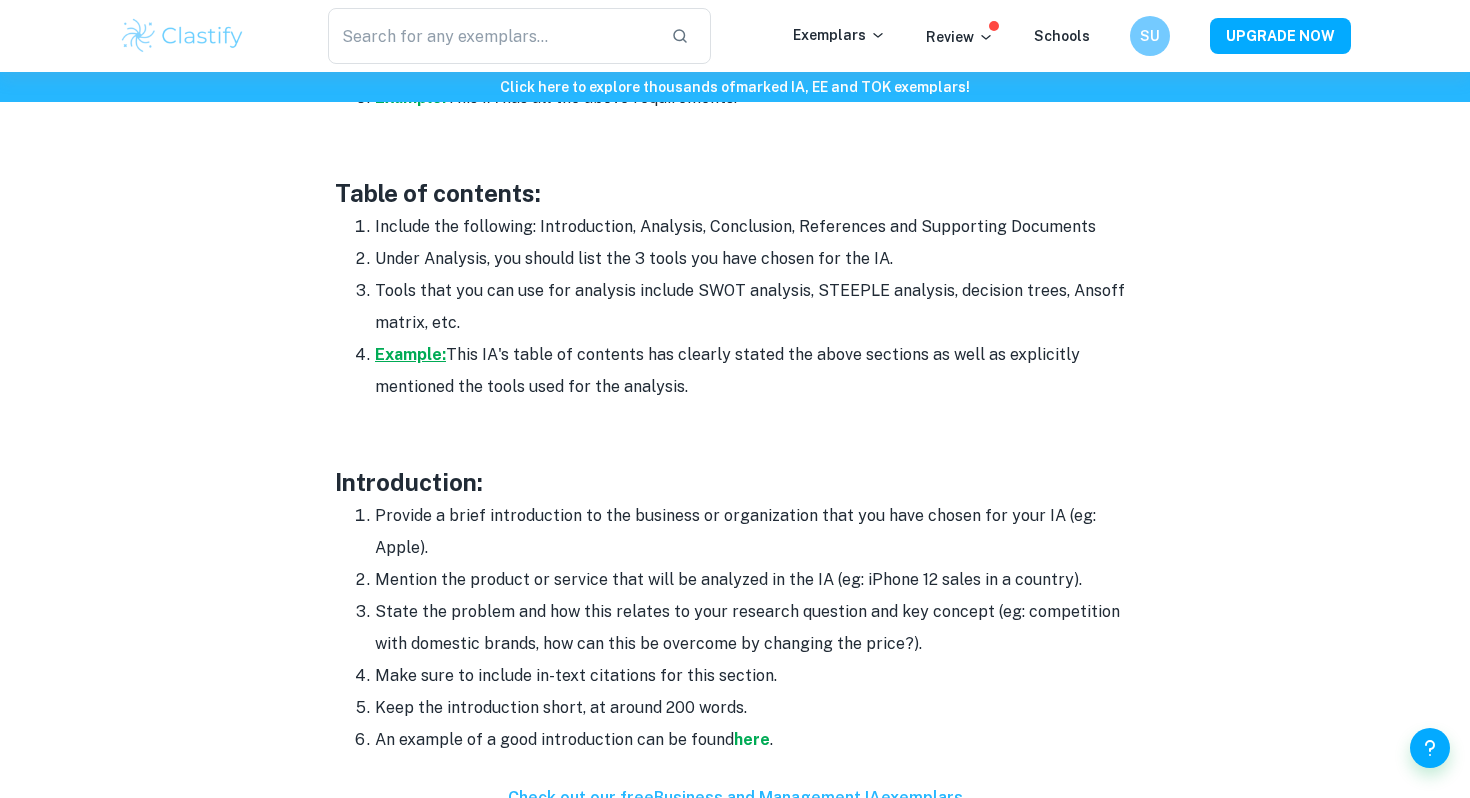 click on "Example:" at bounding box center [410, 354] 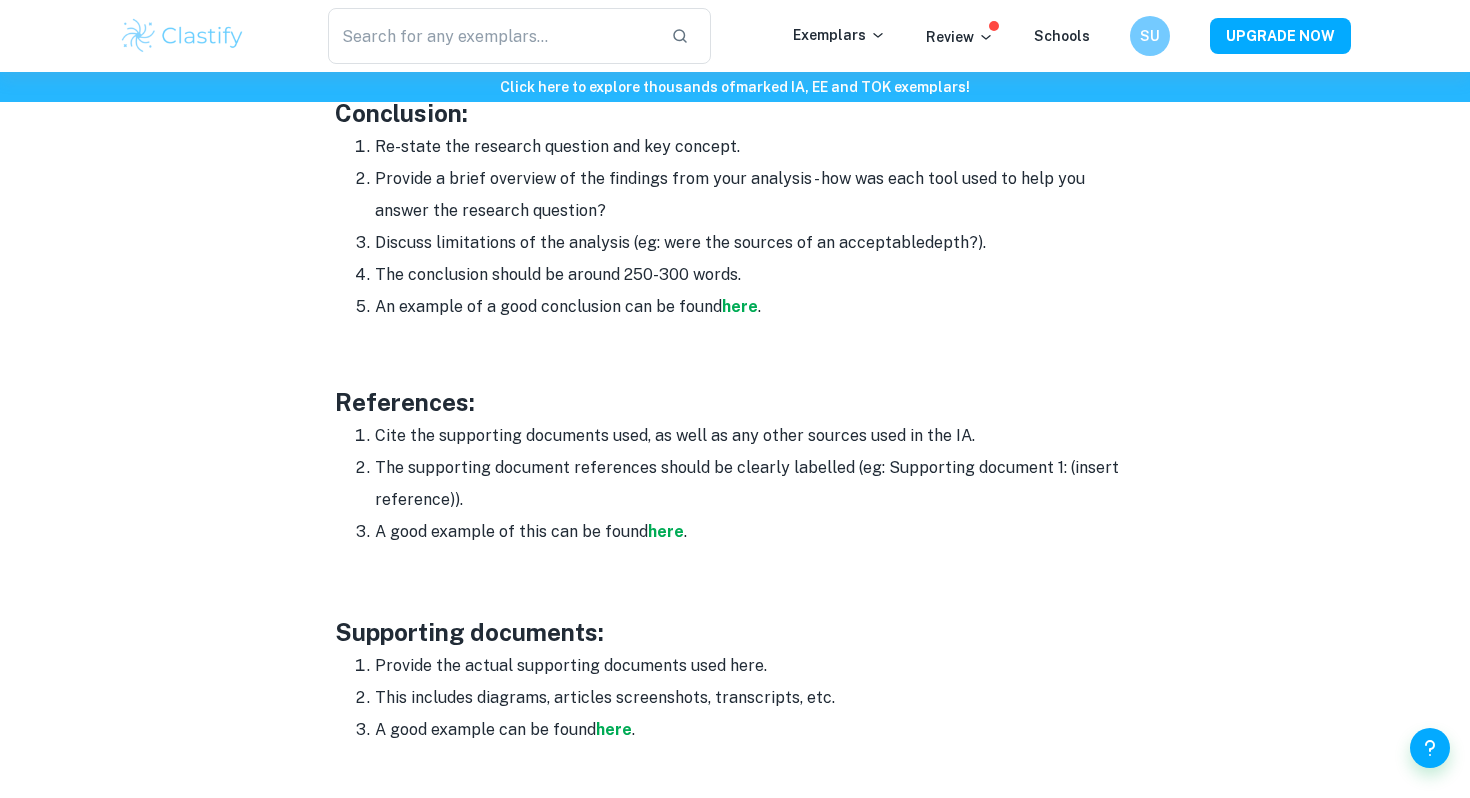 scroll, scrollTop: 2511, scrollLeft: 0, axis: vertical 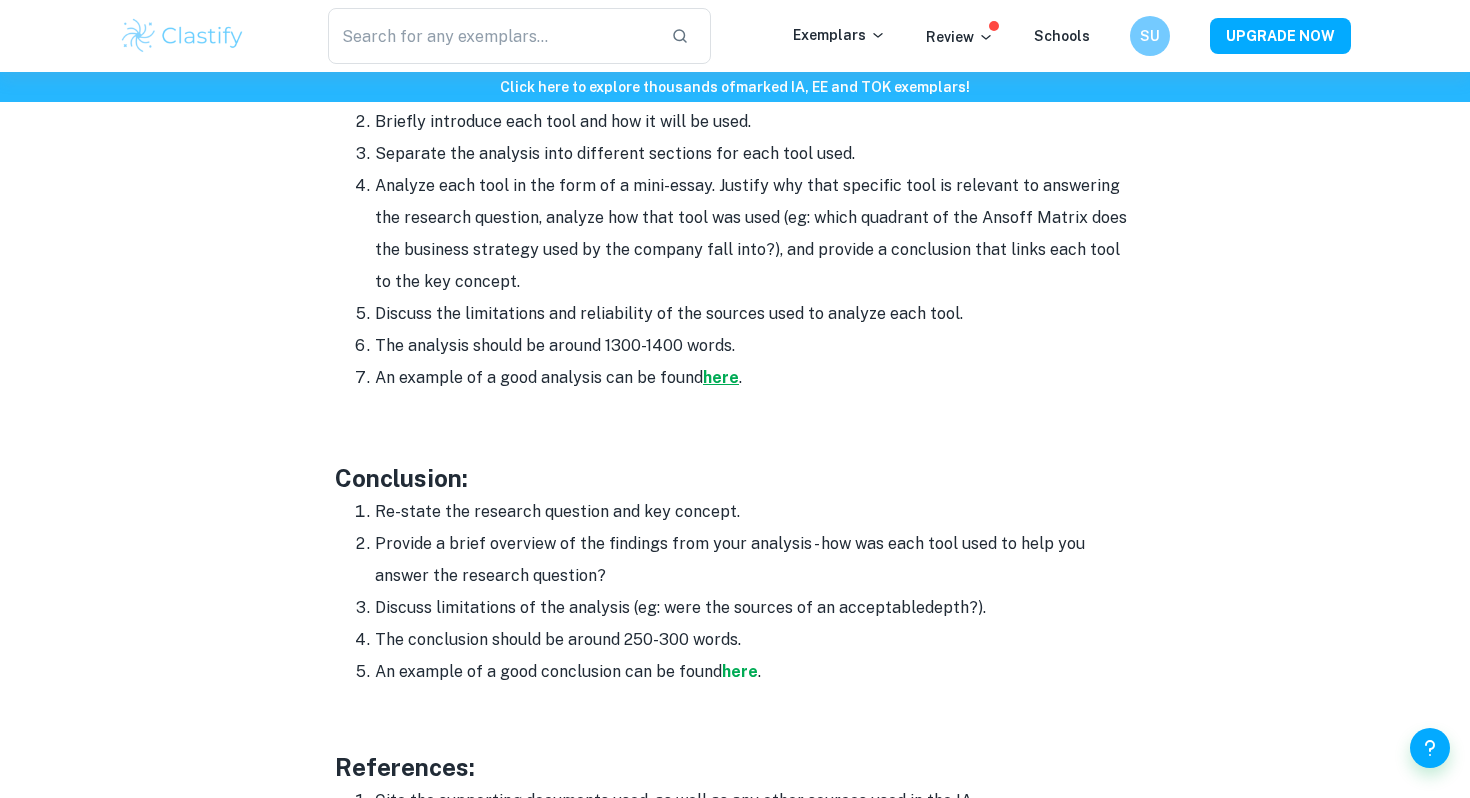 click on "here" at bounding box center (721, 377) 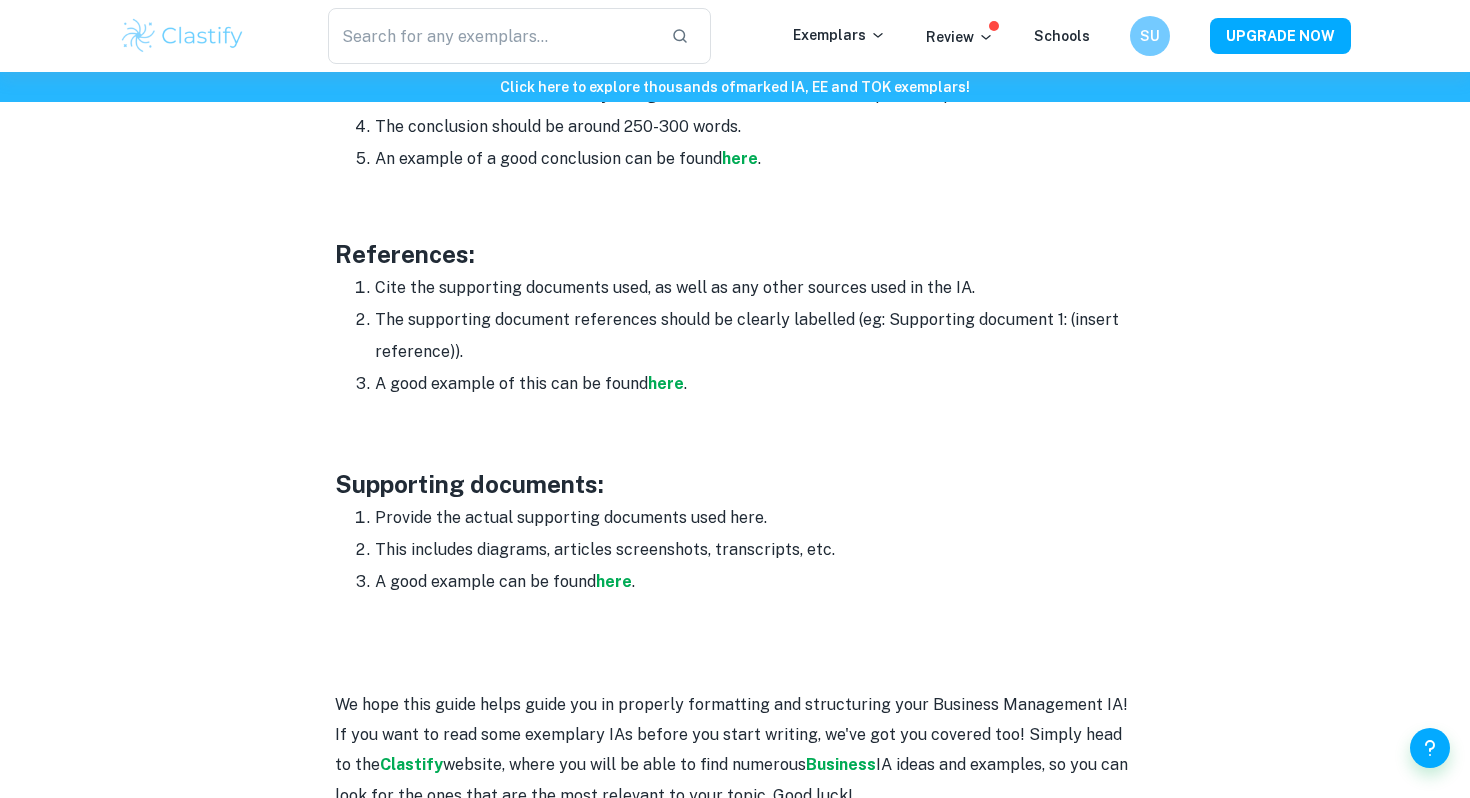 scroll, scrollTop: 2865, scrollLeft: 0, axis: vertical 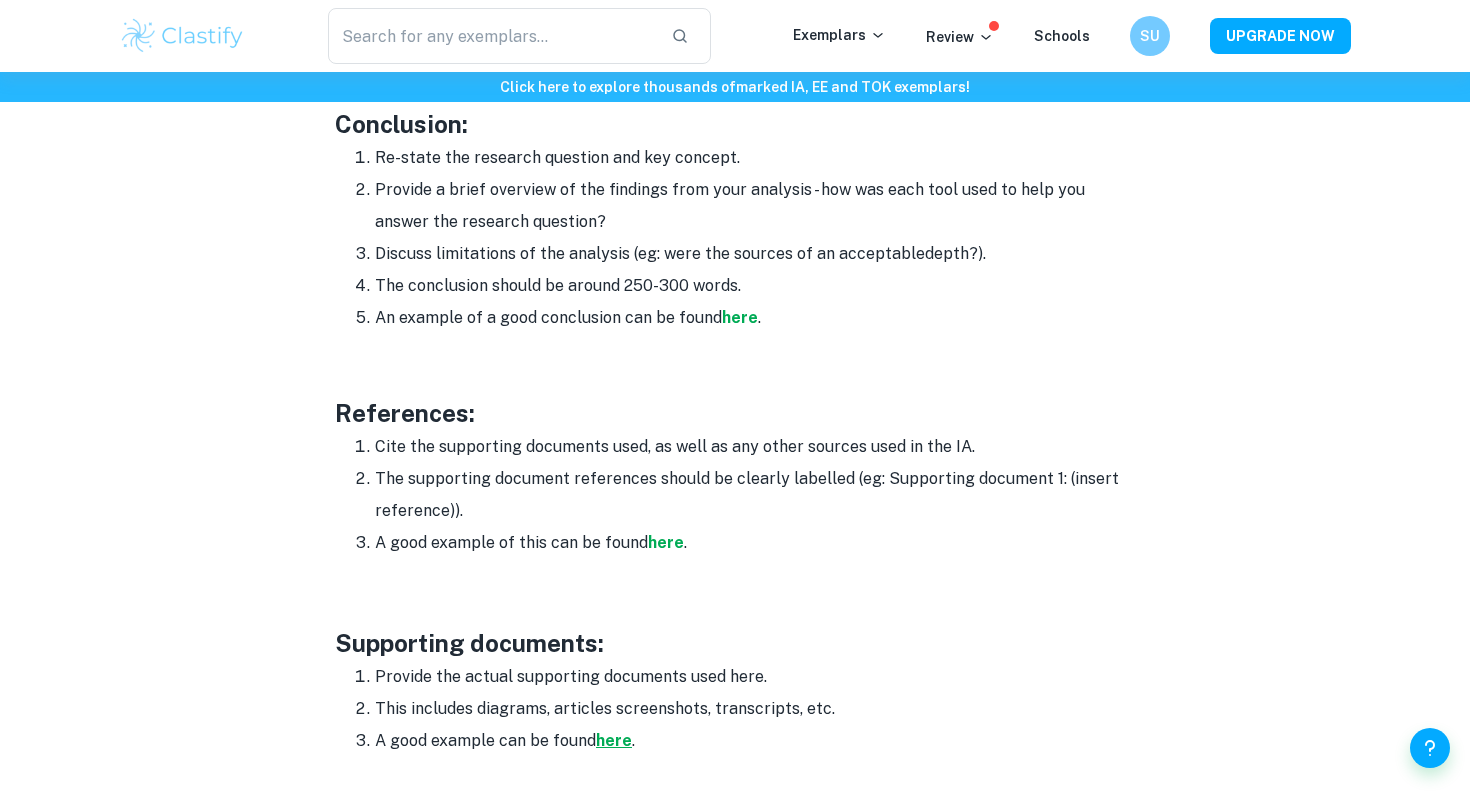 click on "here" at bounding box center [614, 740] 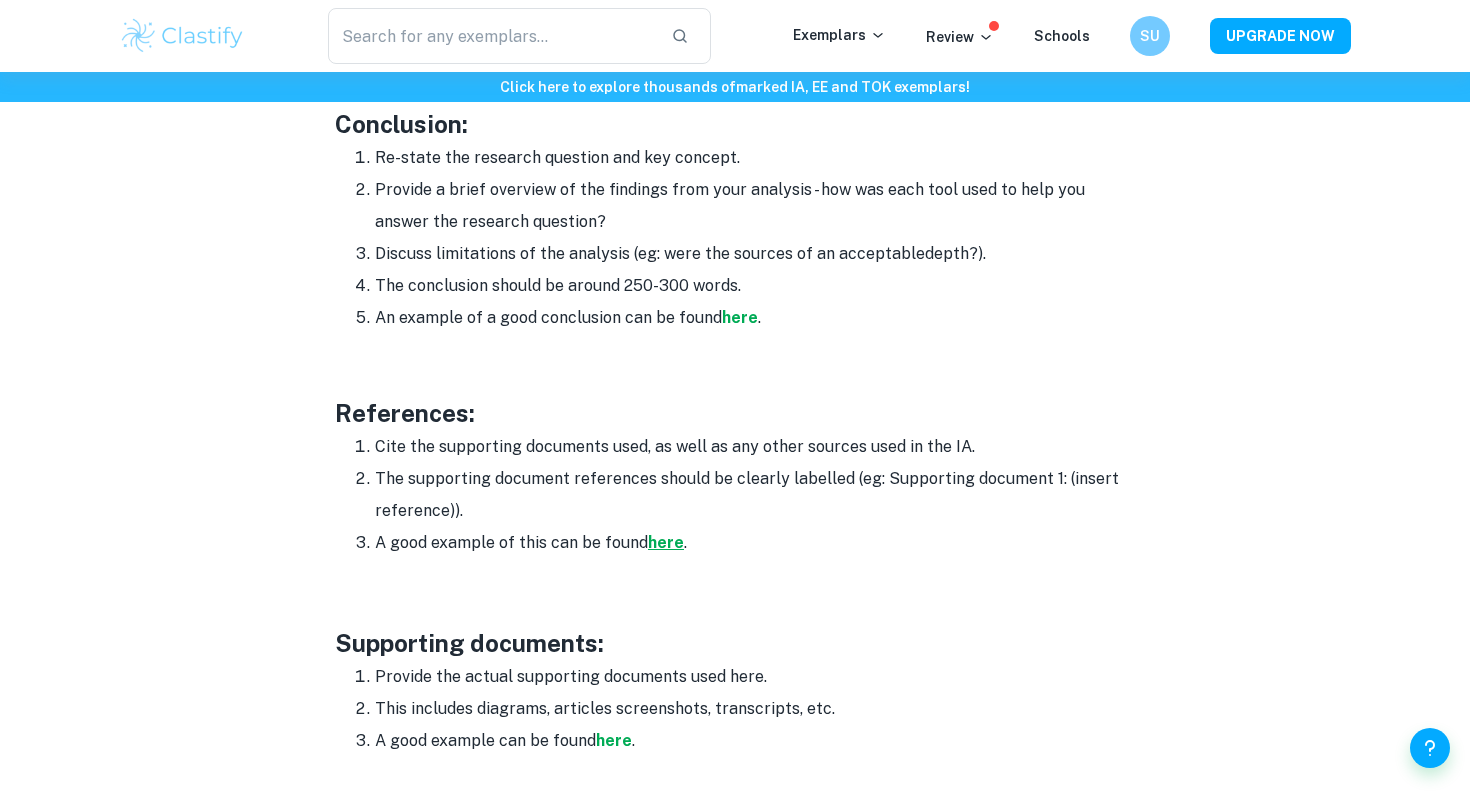 click on "here" at bounding box center (666, 542) 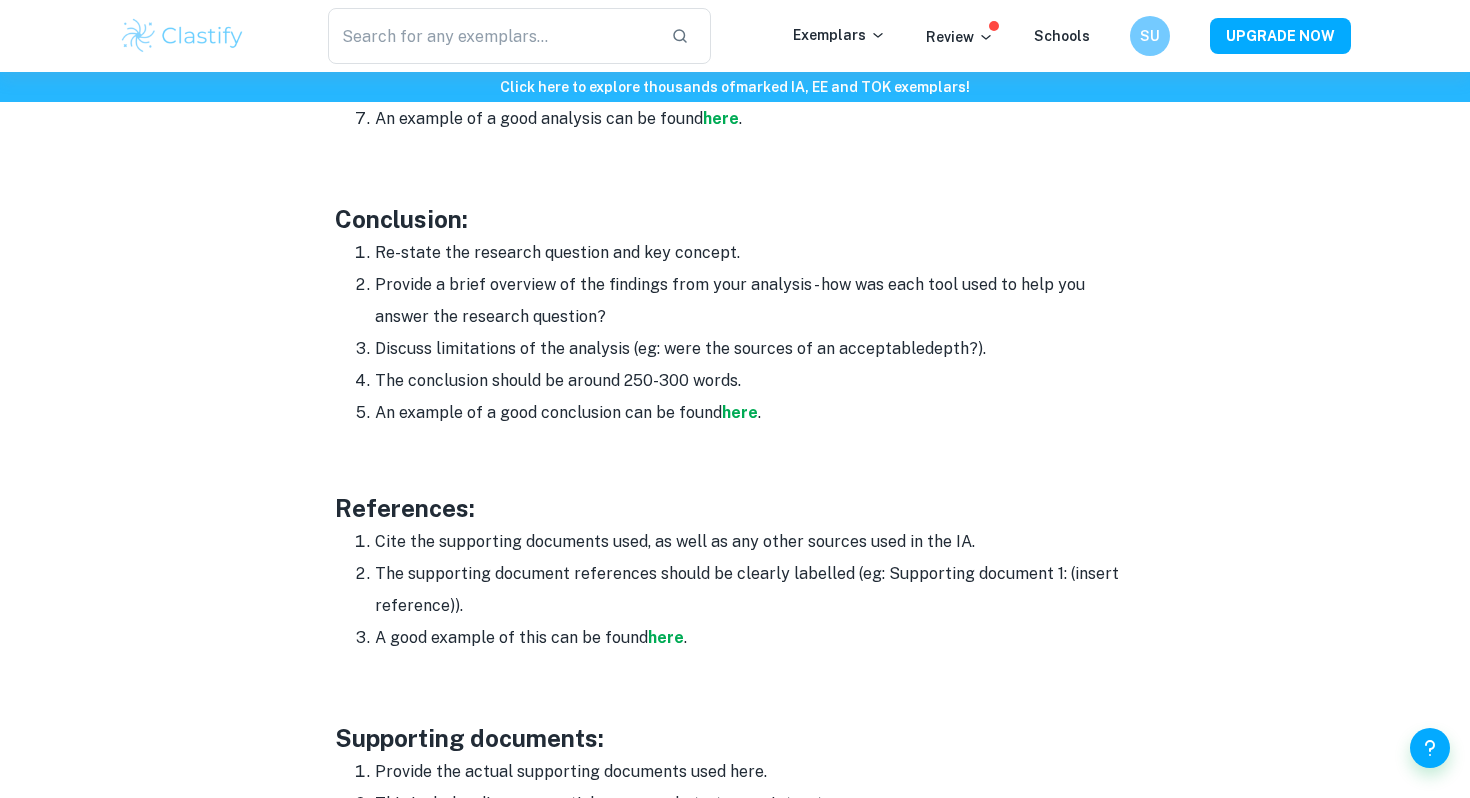 scroll, scrollTop: 2678, scrollLeft: 0, axis: vertical 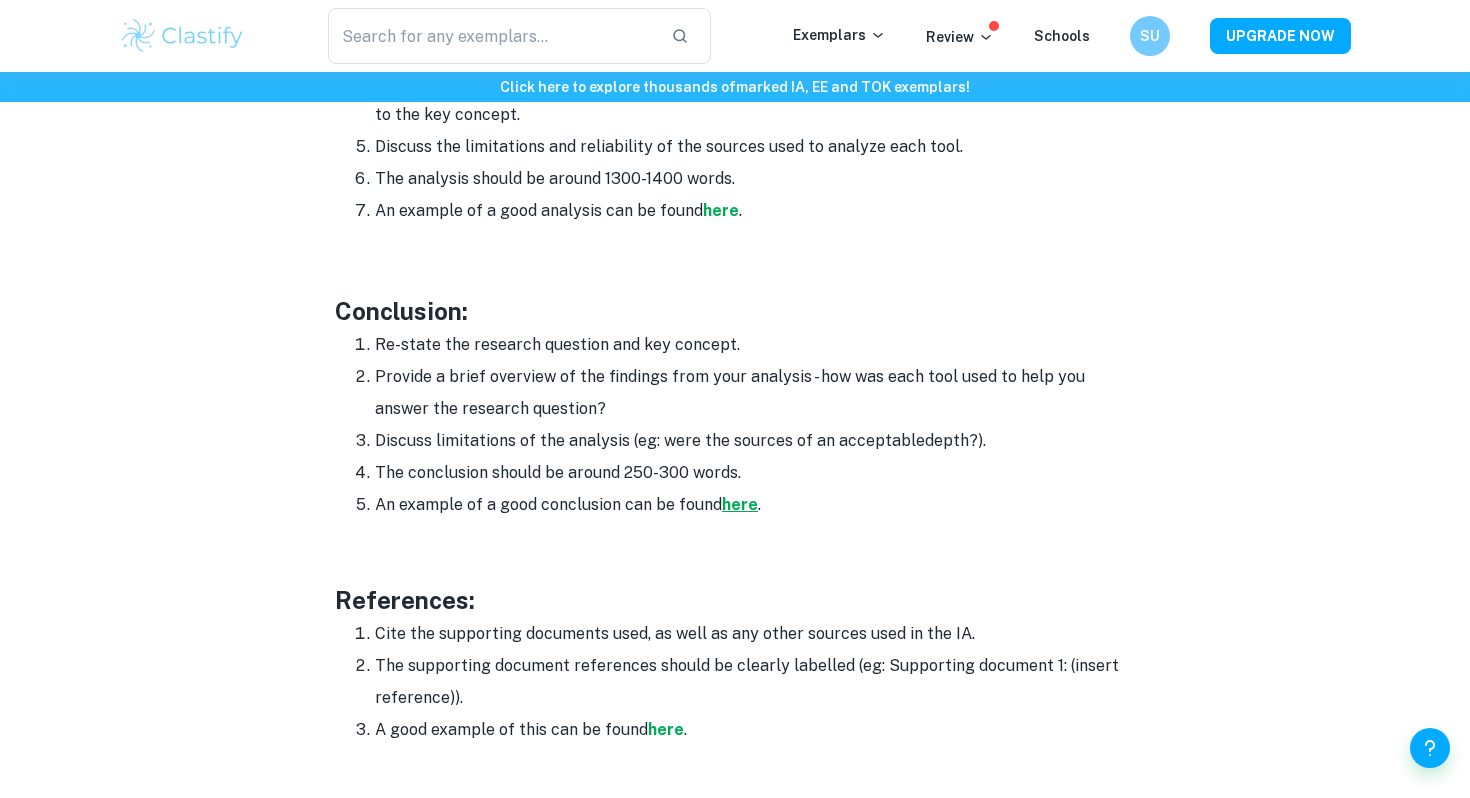 click on "here" at bounding box center [740, 504] 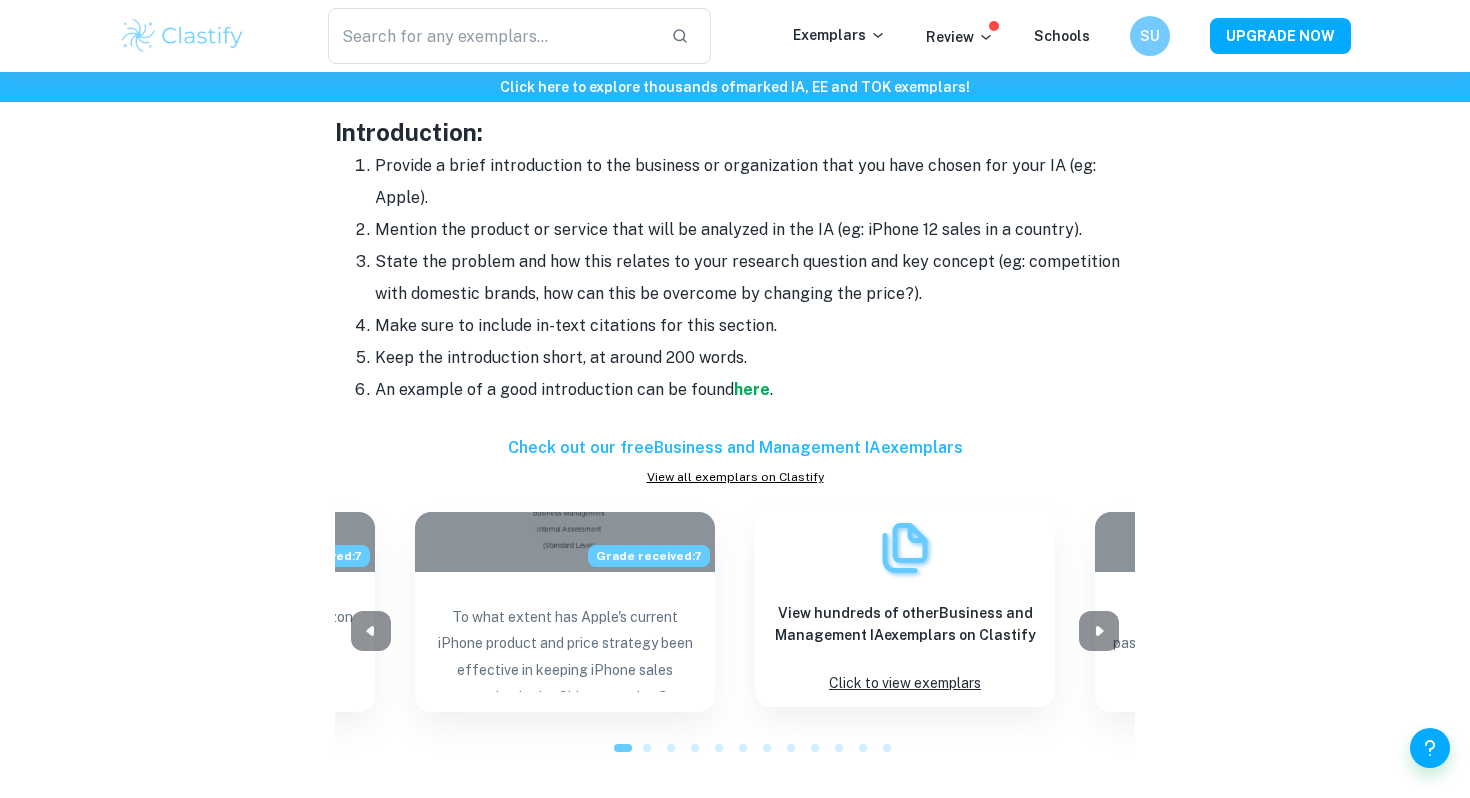 scroll, scrollTop: 1703, scrollLeft: 0, axis: vertical 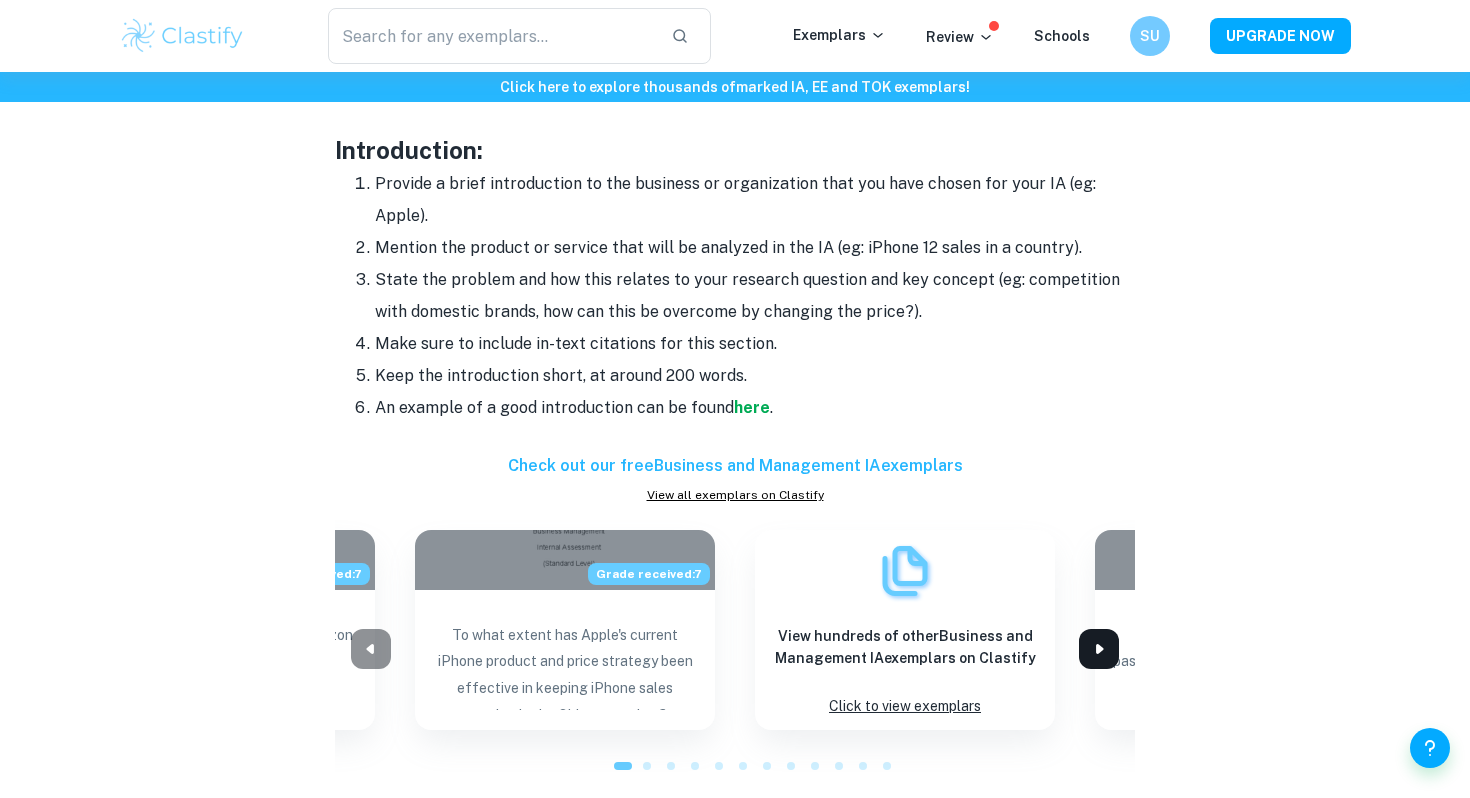 click 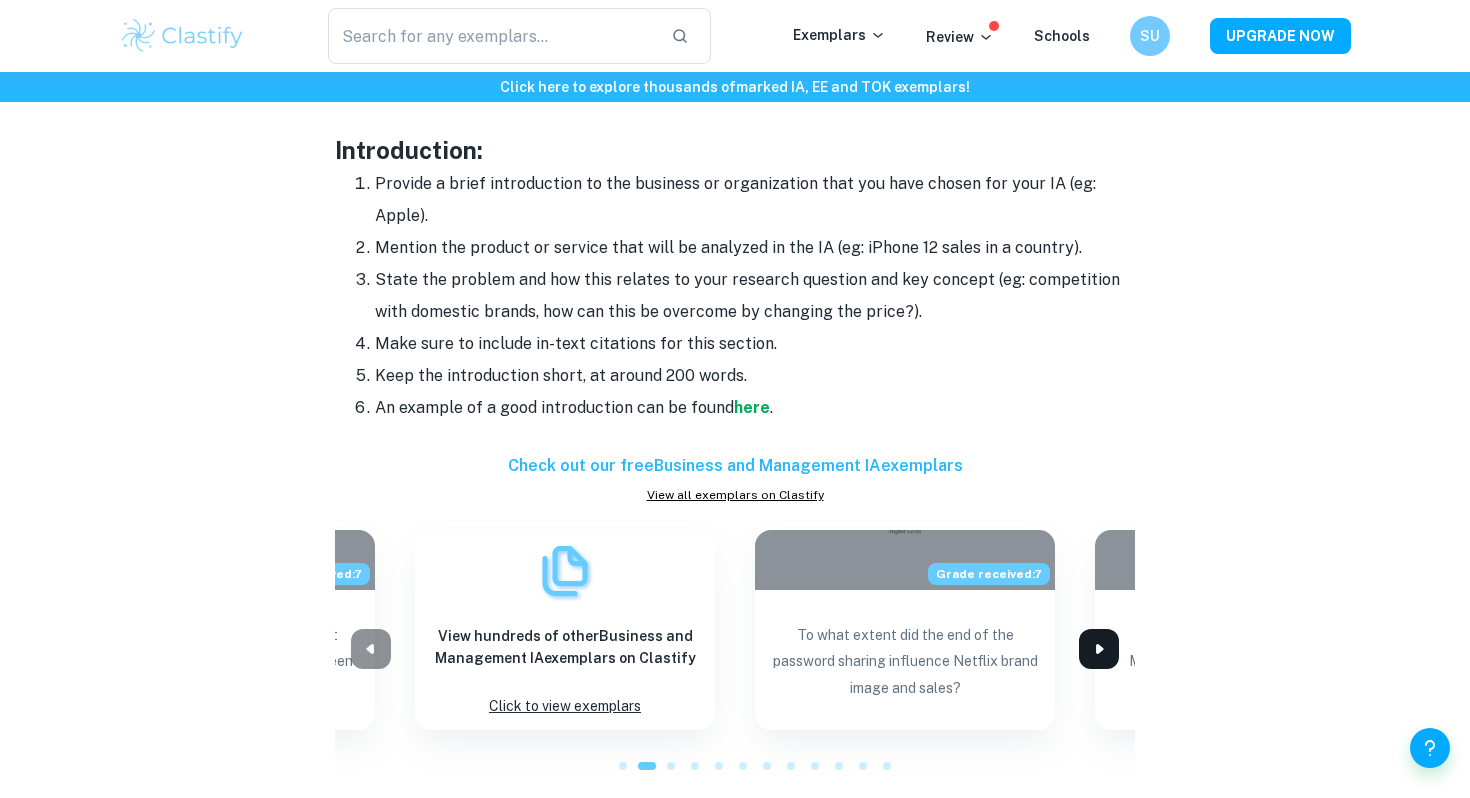 click 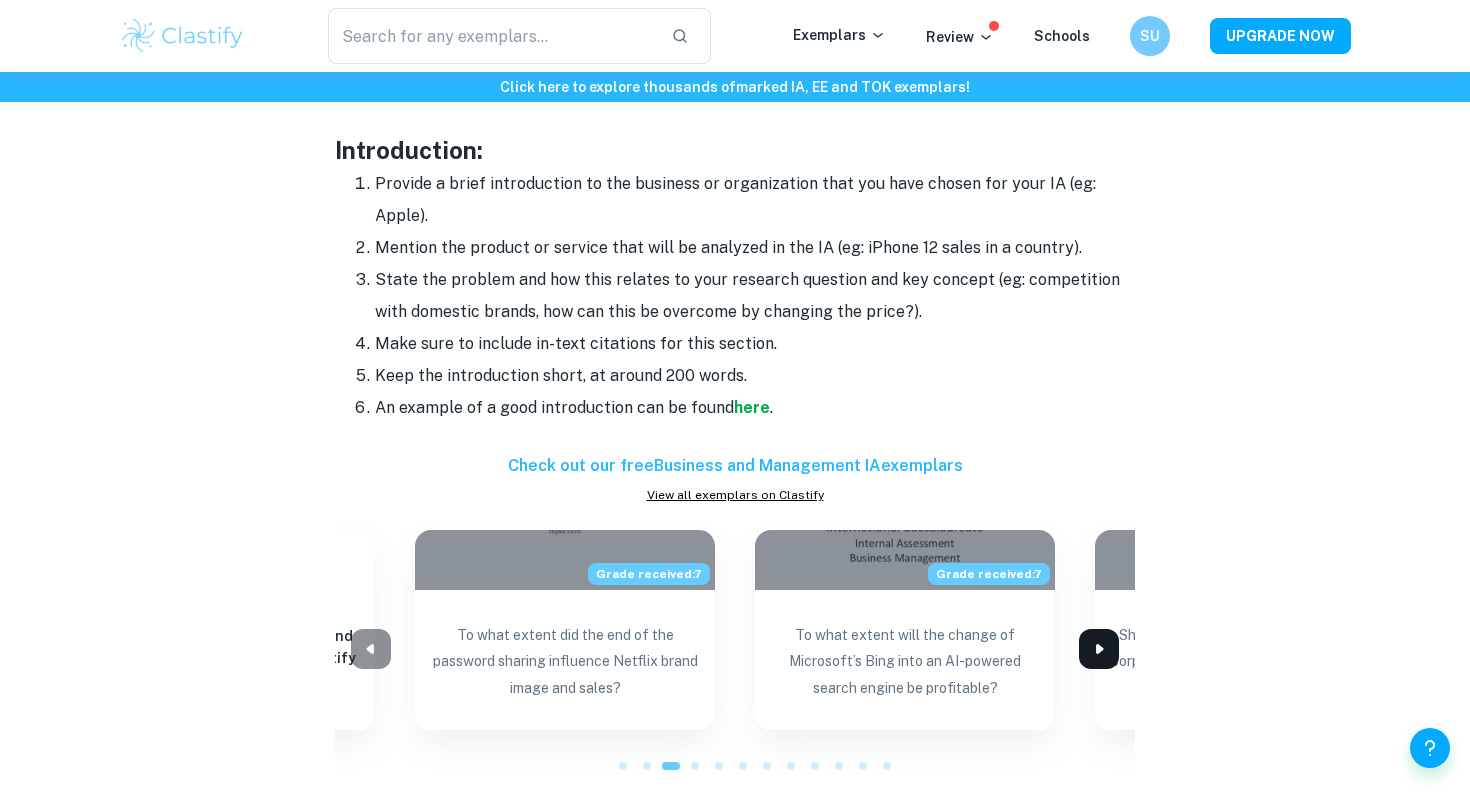 click 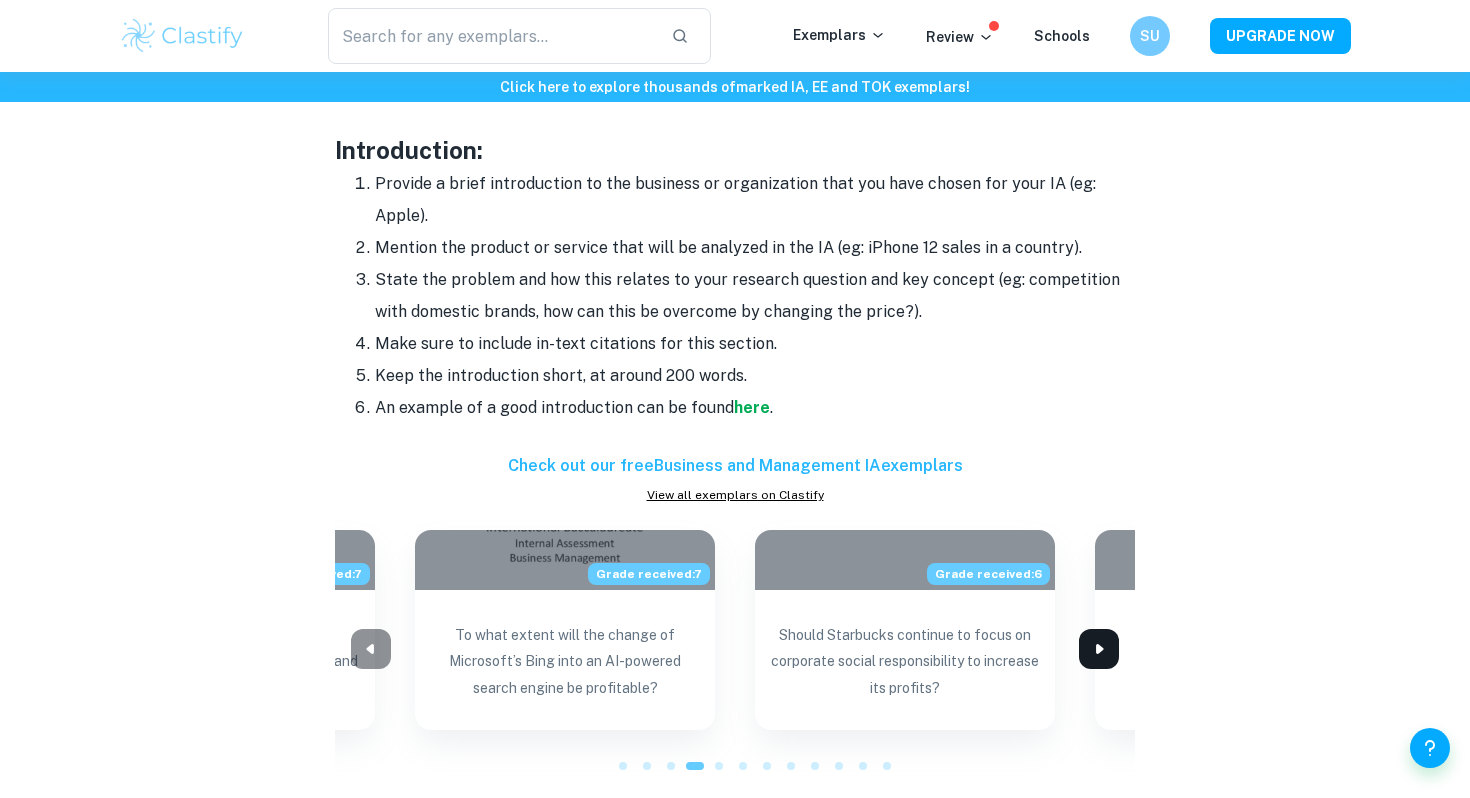 click 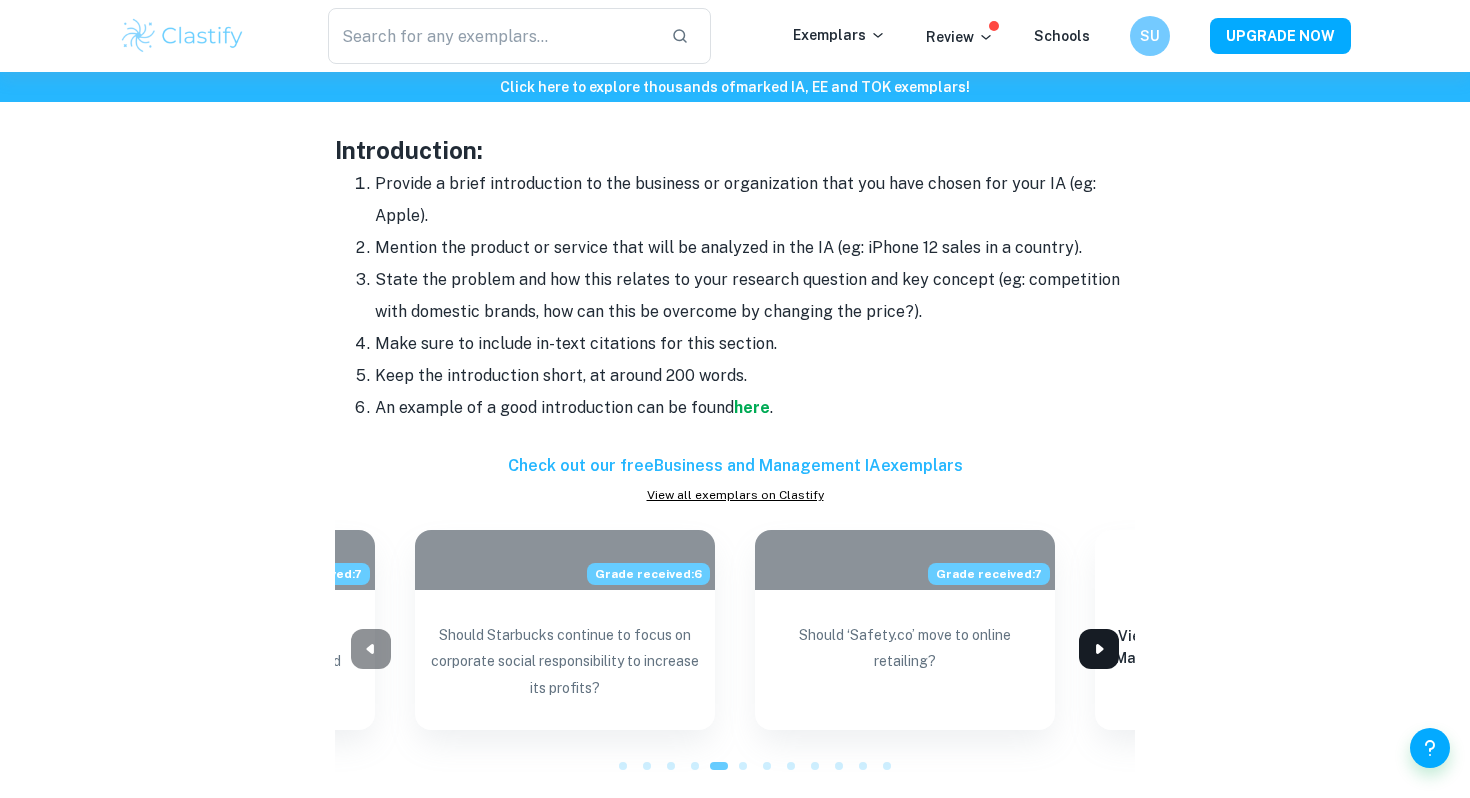 click 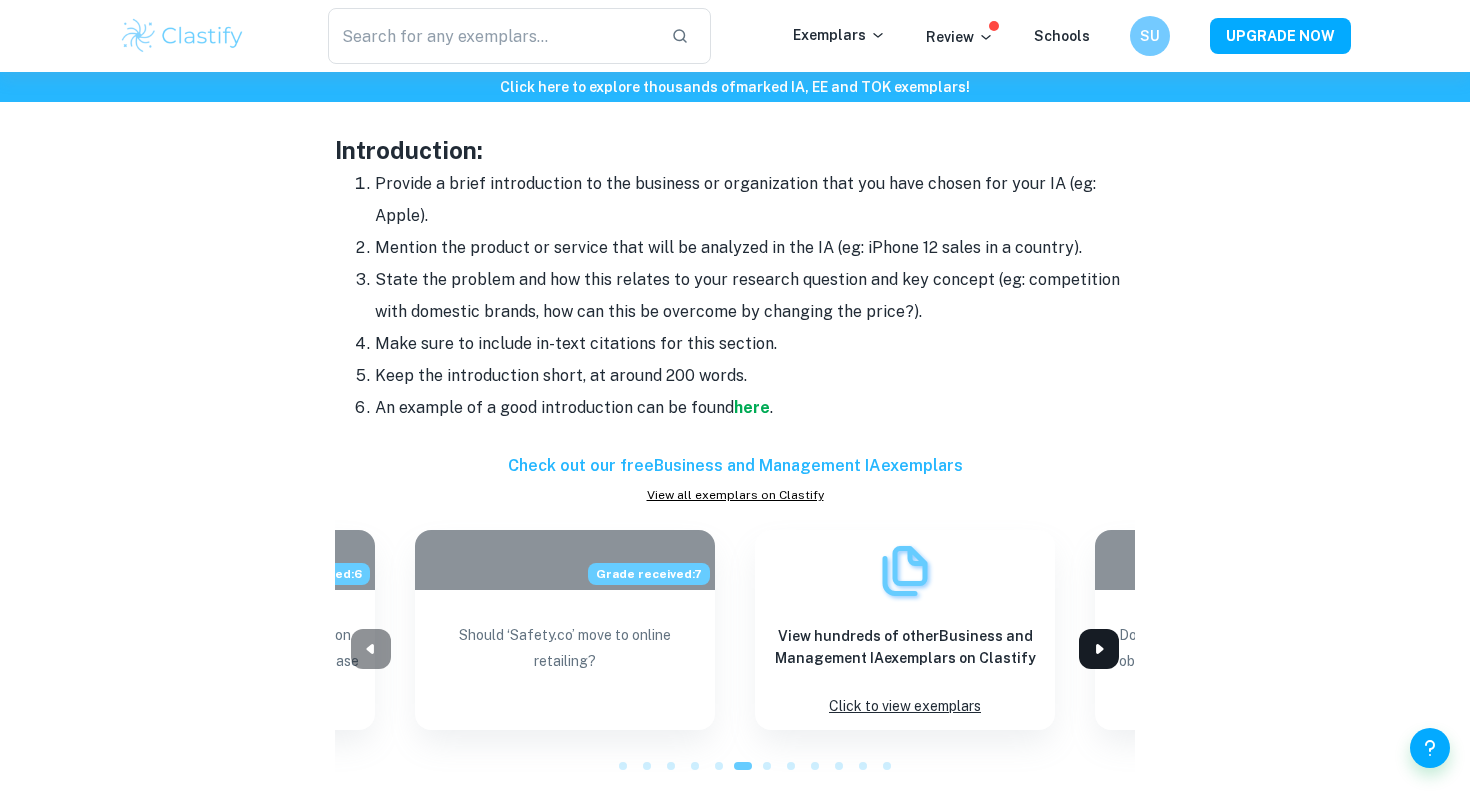 click 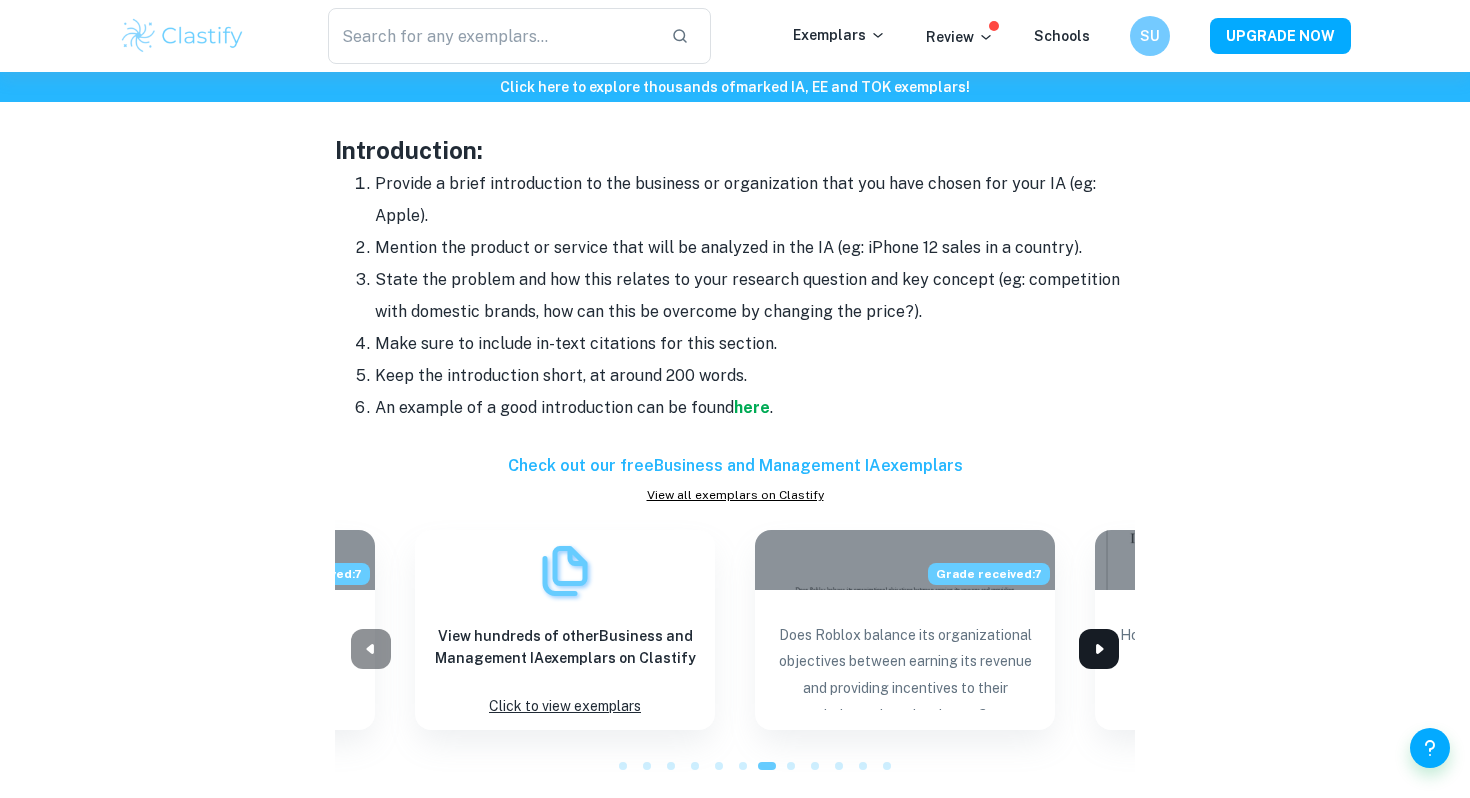 click 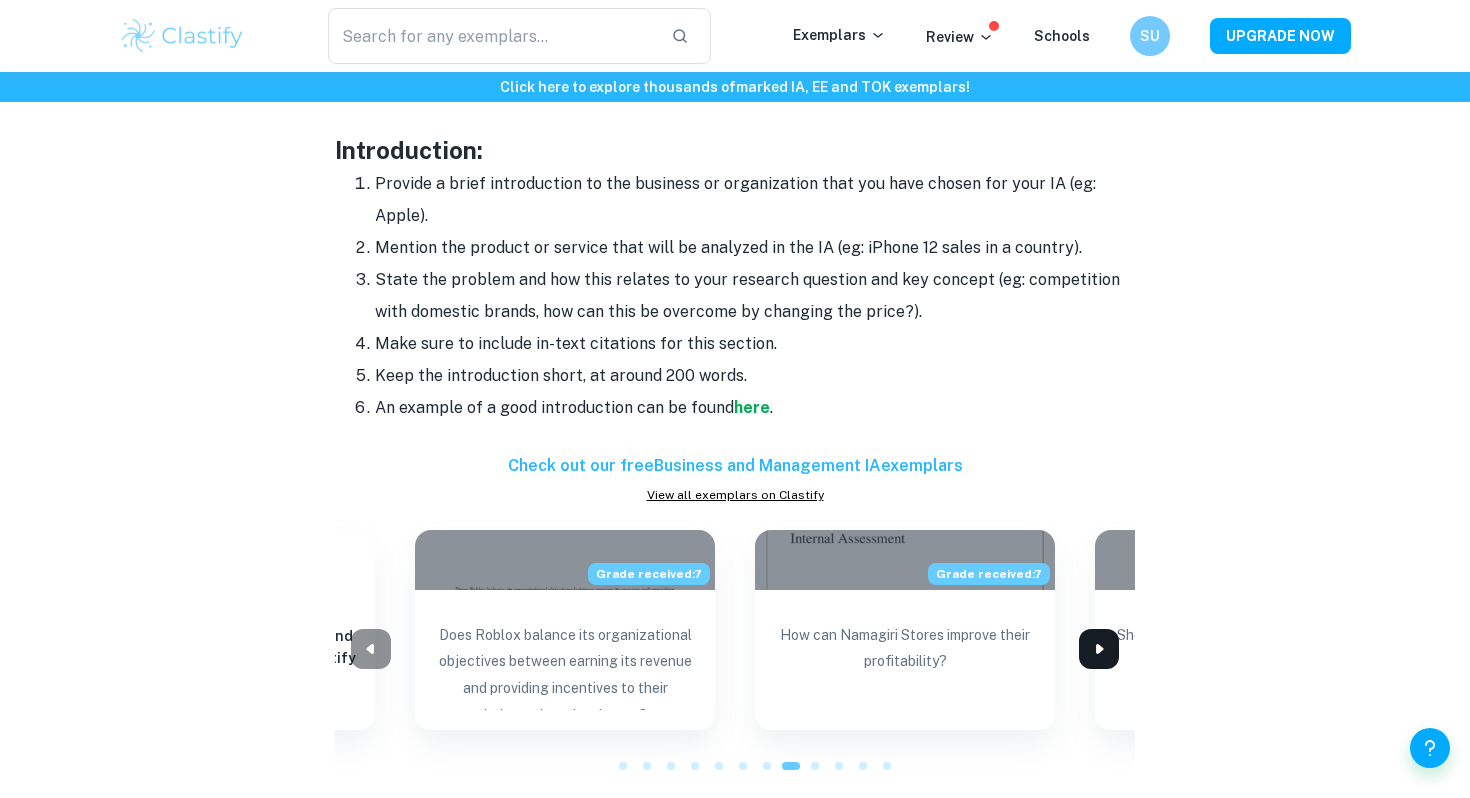 click 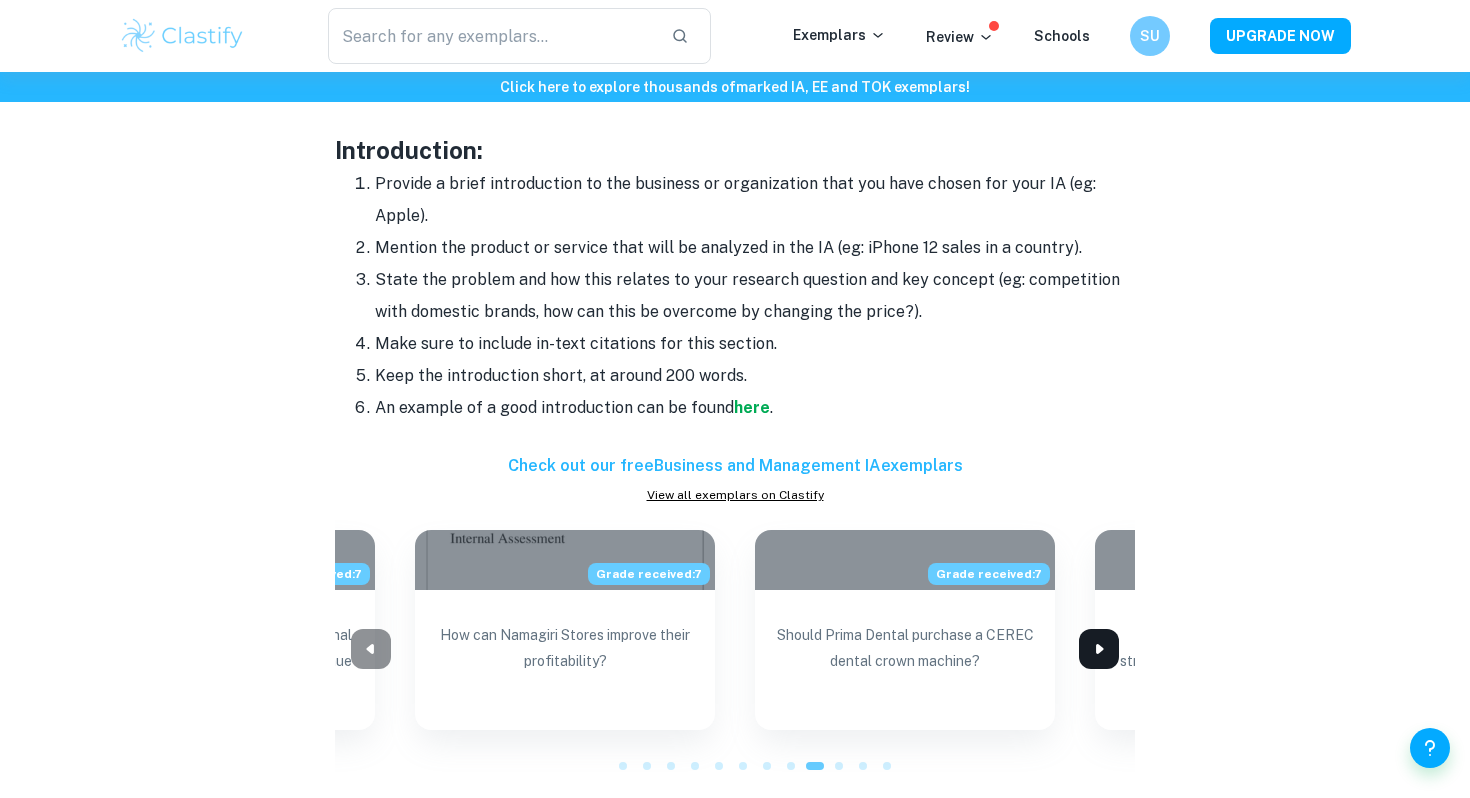 click 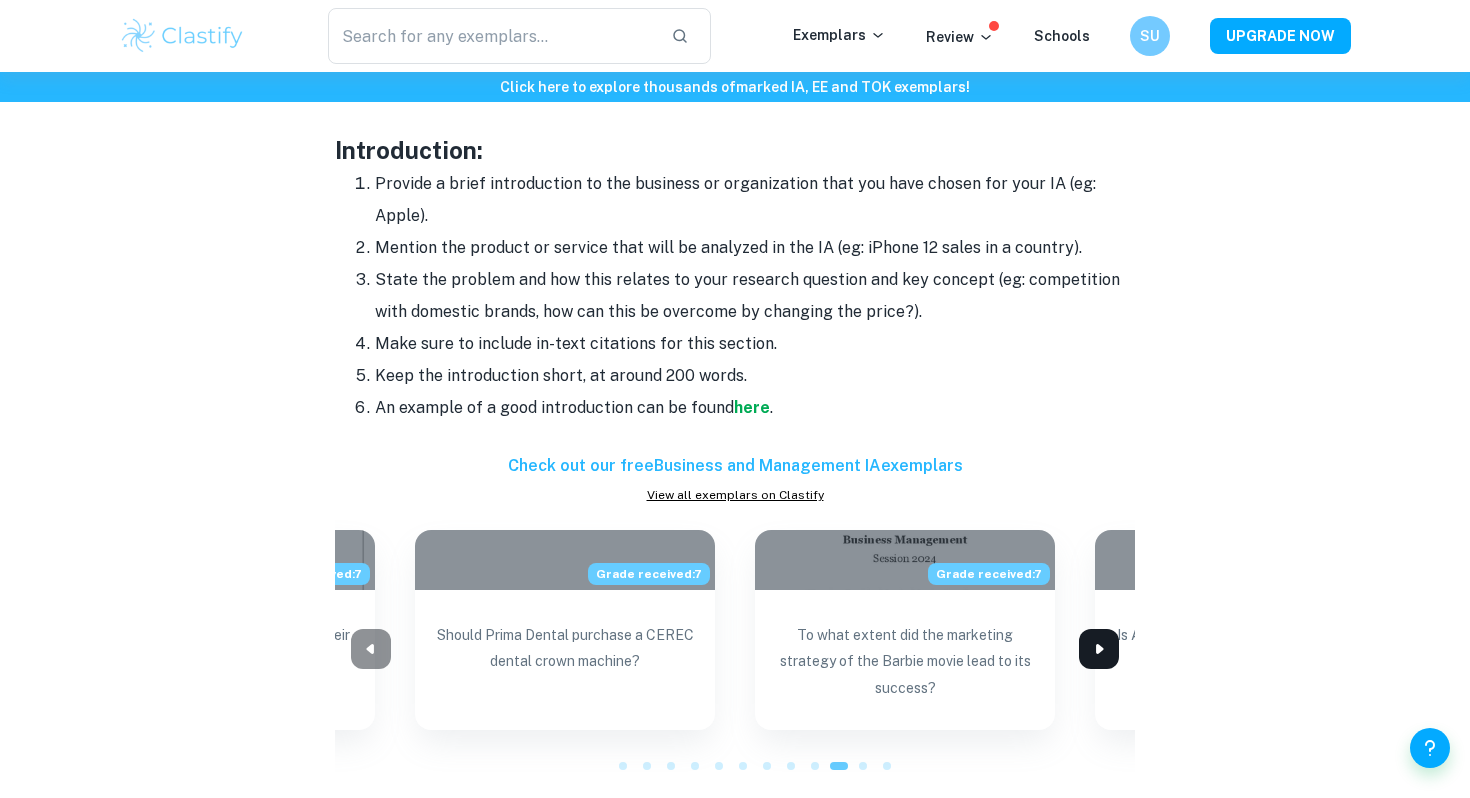 click 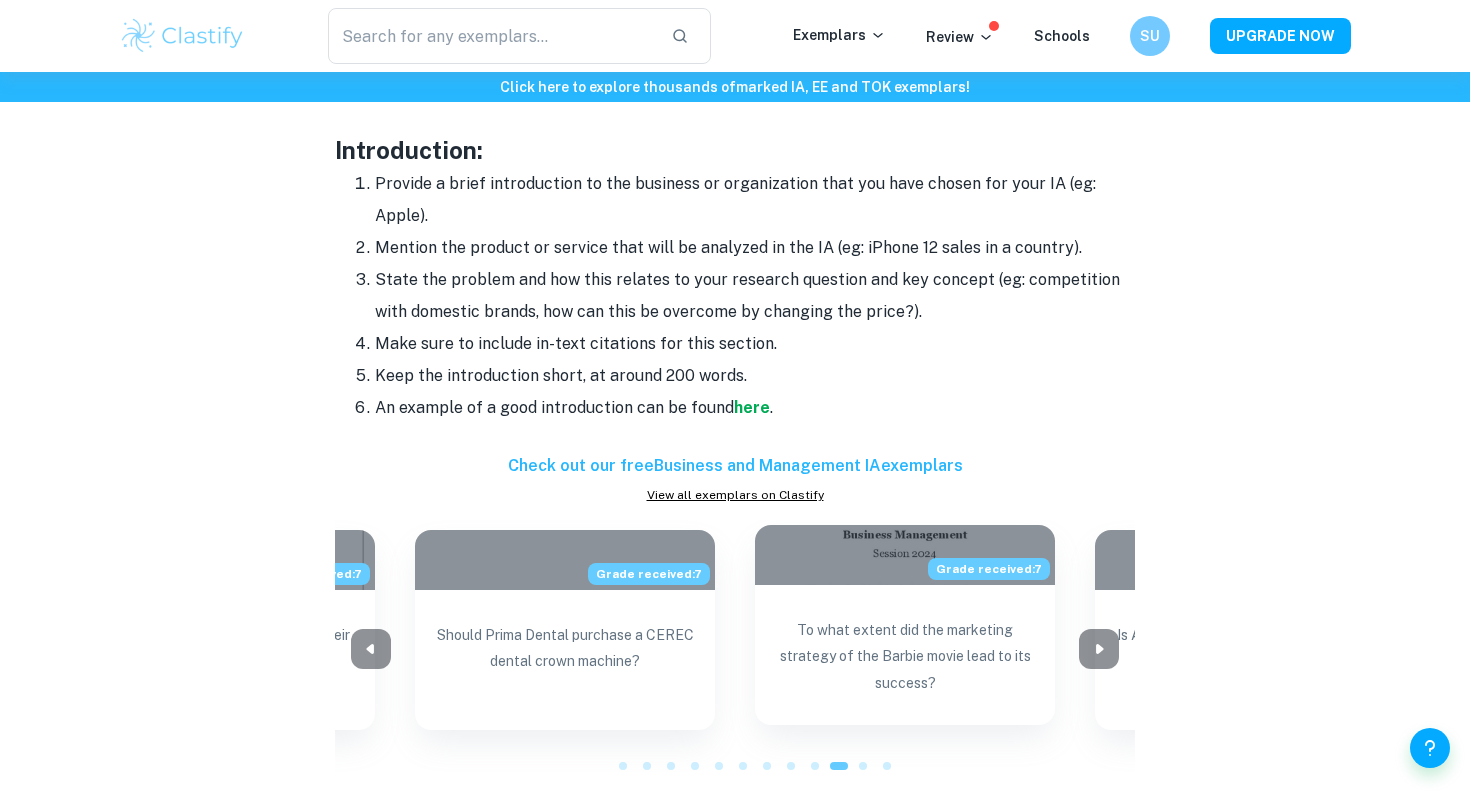 click on "To what extent did the marketing strategy of the Barbie movie lead to its success?" at bounding box center (905, 661) 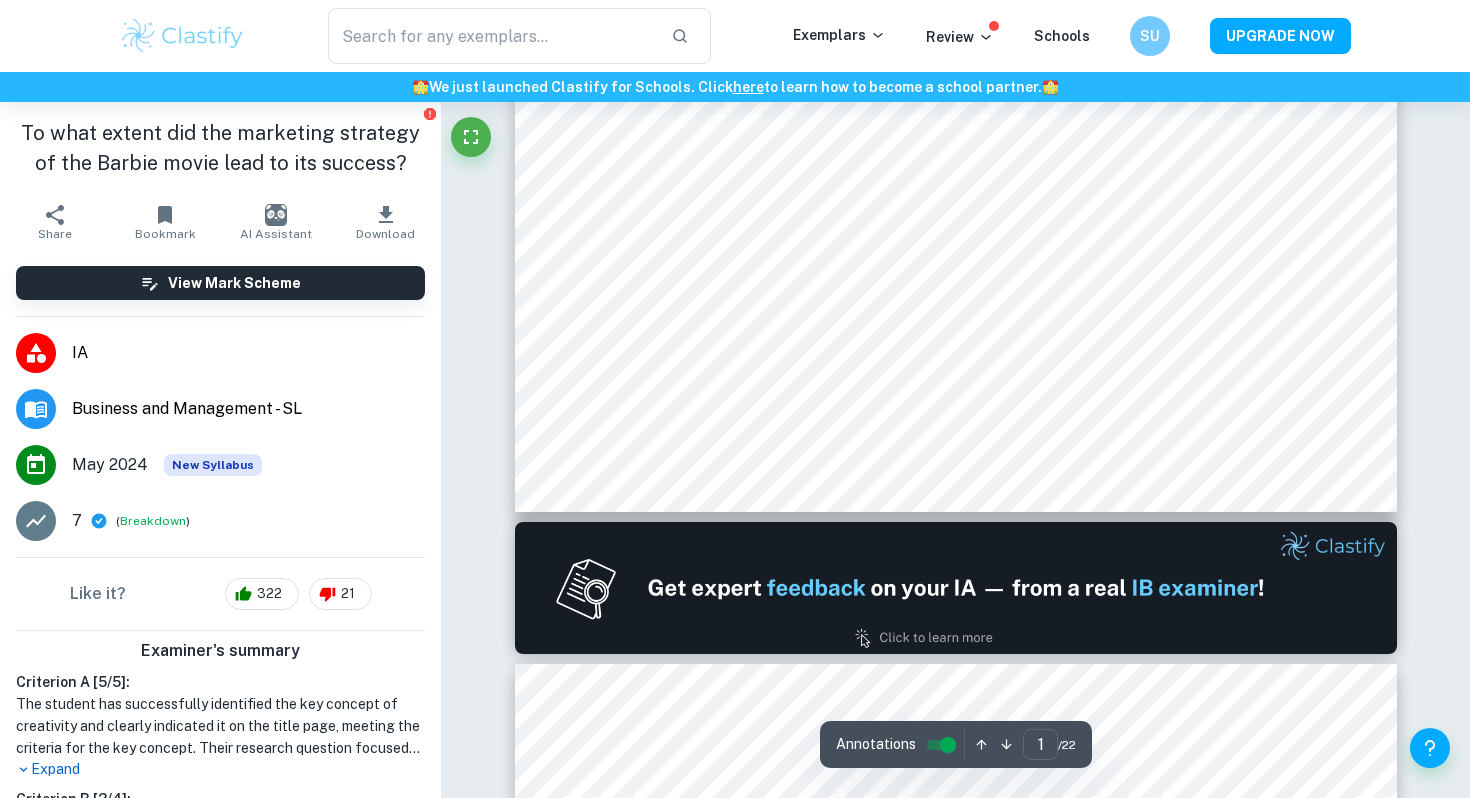 scroll, scrollTop: 1420, scrollLeft: 0, axis: vertical 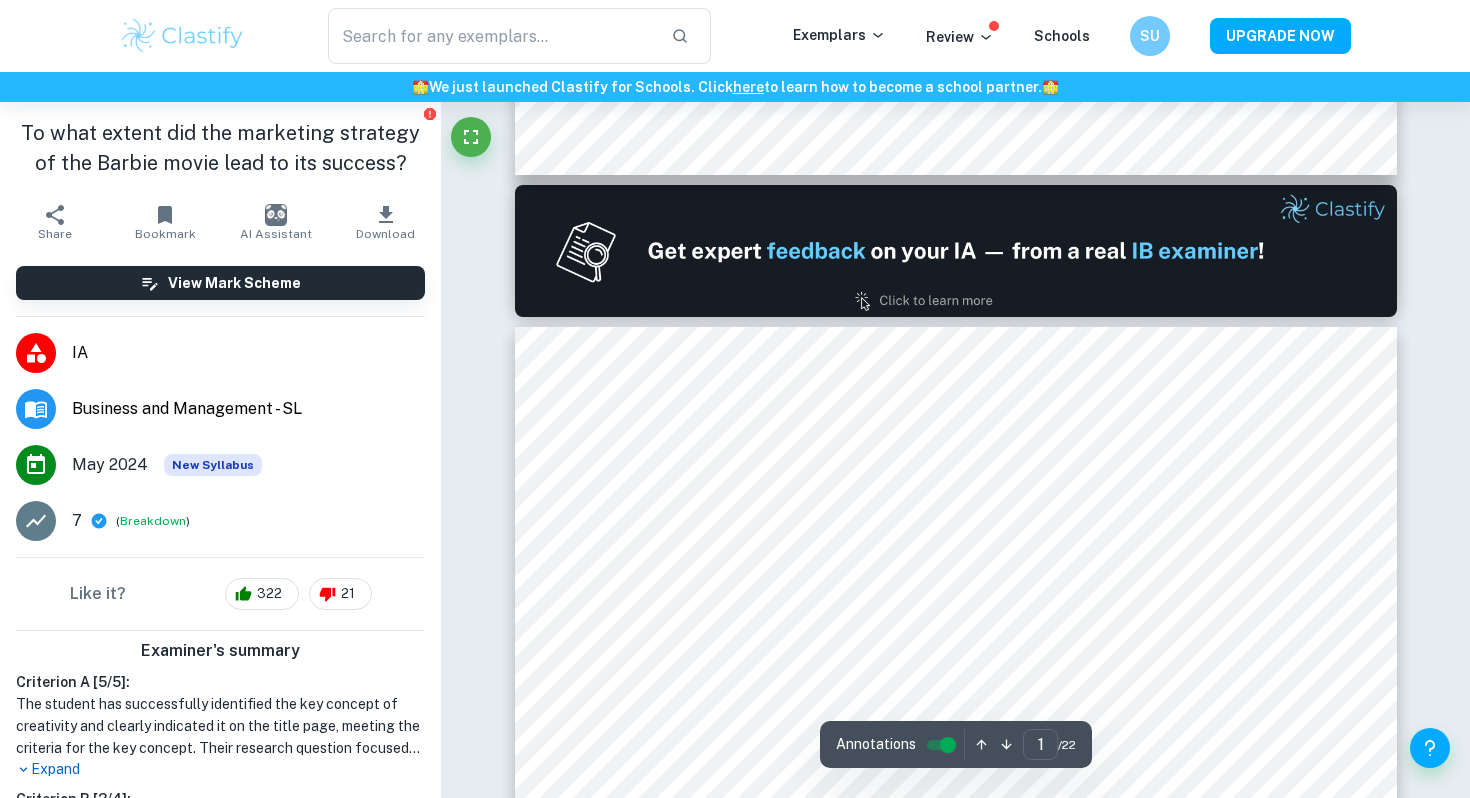 type on "2" 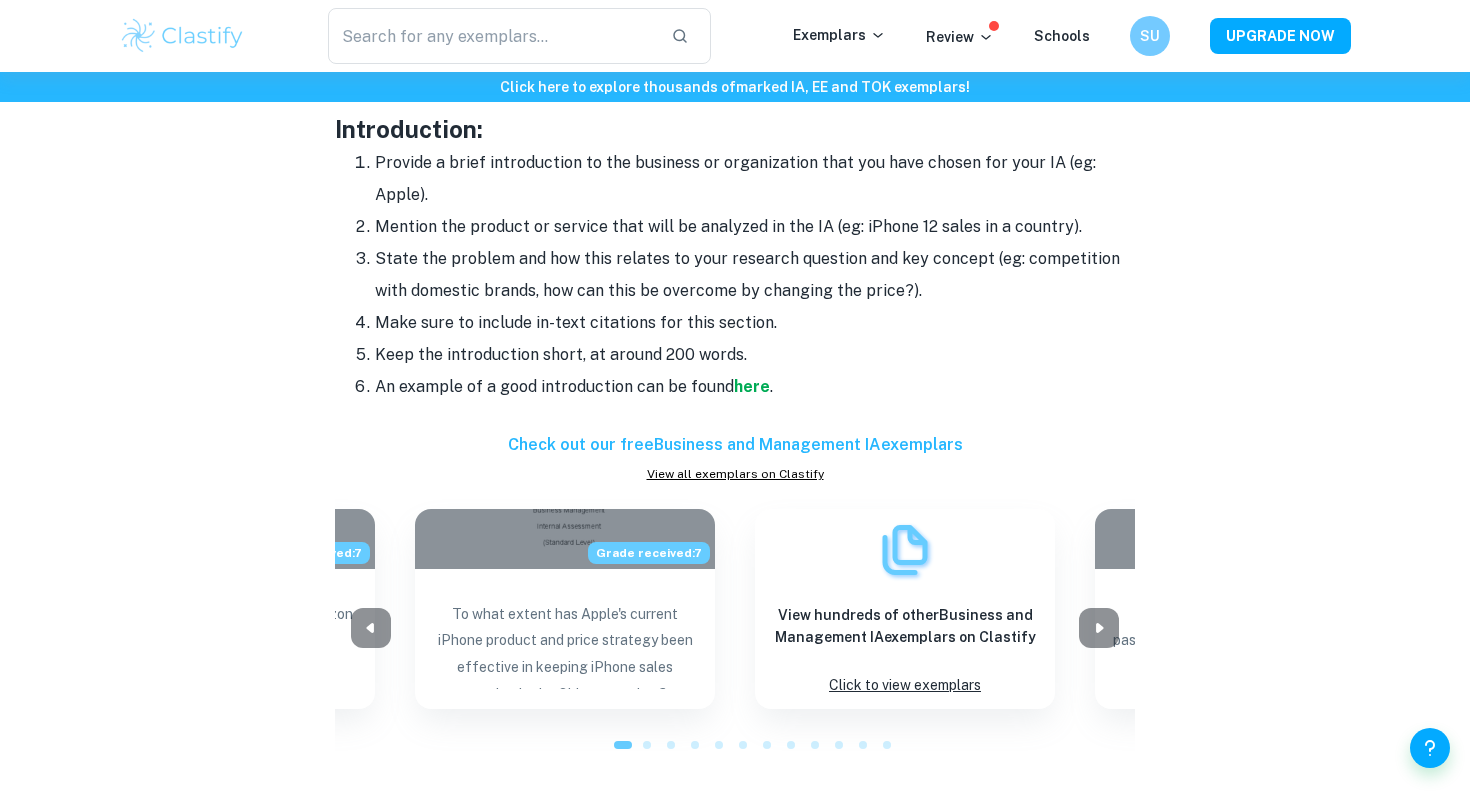 scroll, scrollTop: 1779, scrollLeft: 0, axis: vertical 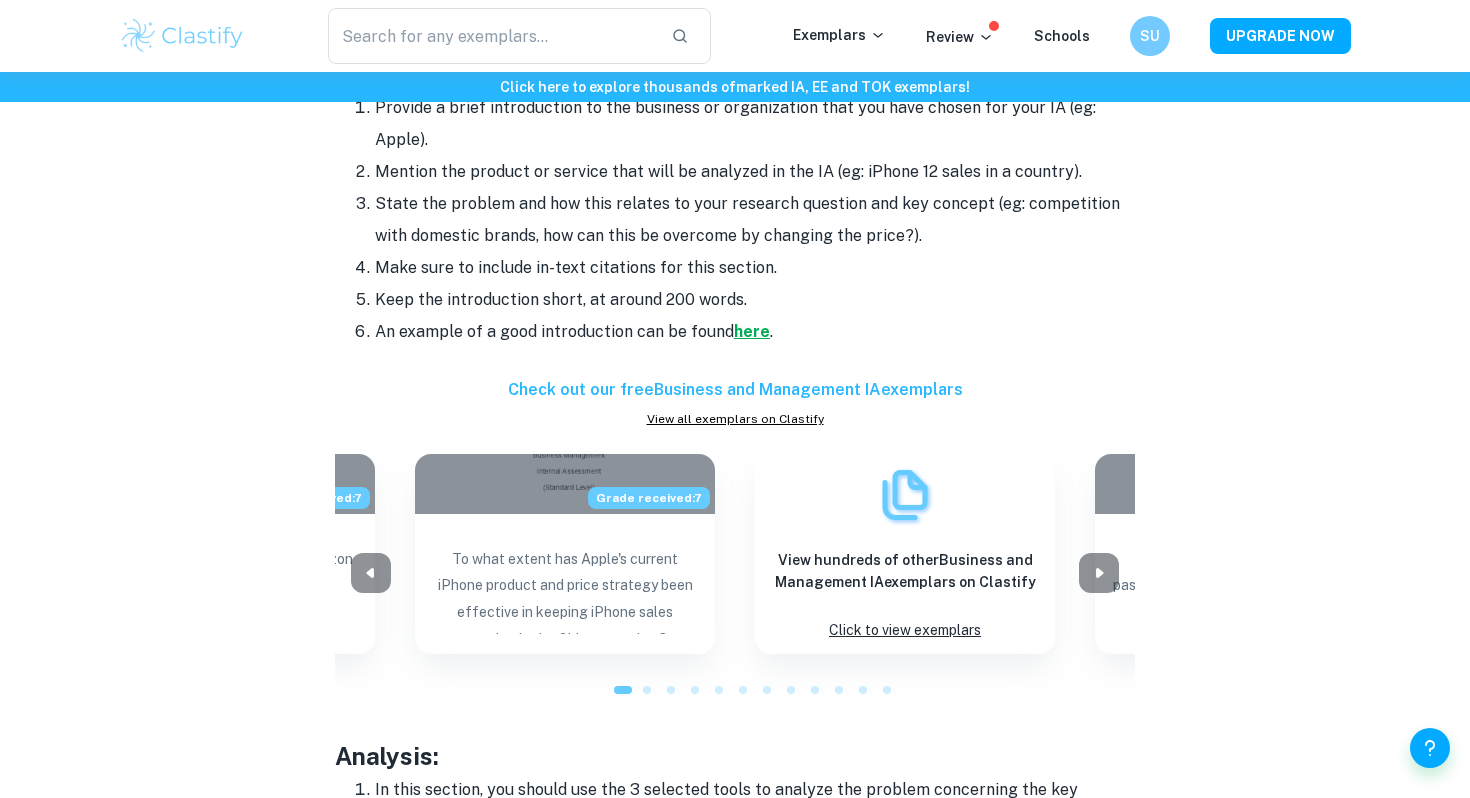 click on "here" at bounding box center [752, 331] 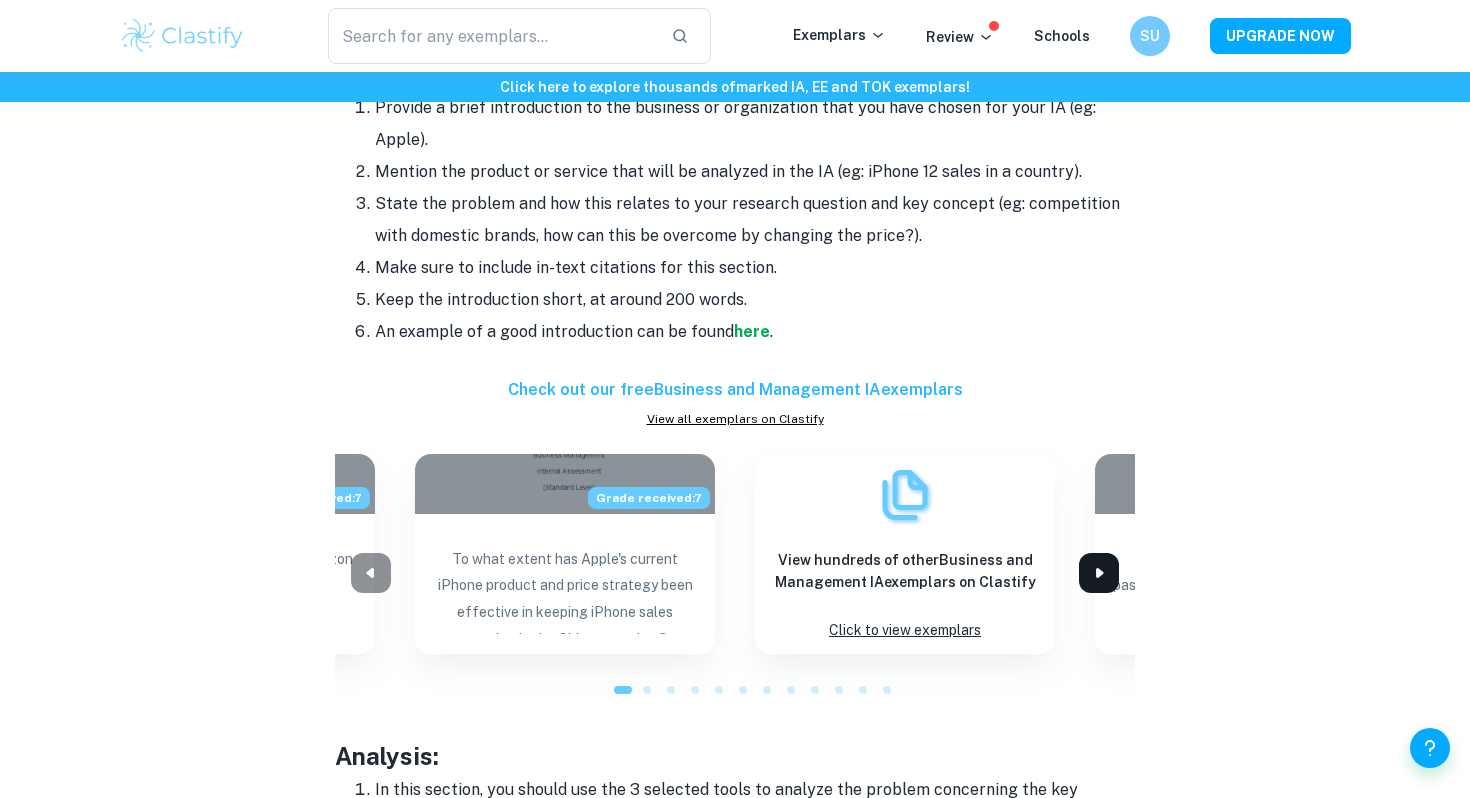 click at bounding box center (1099, 573) 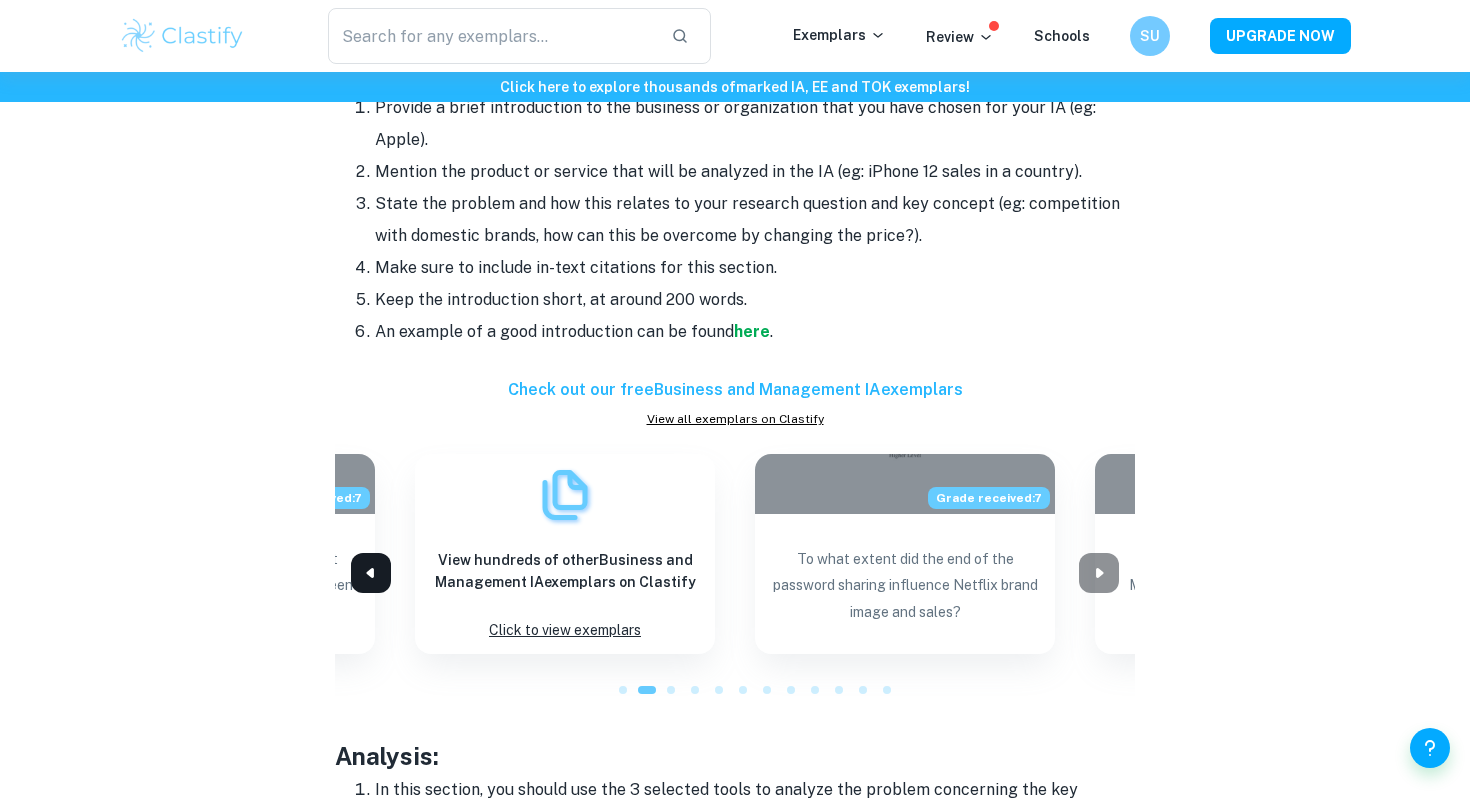 click 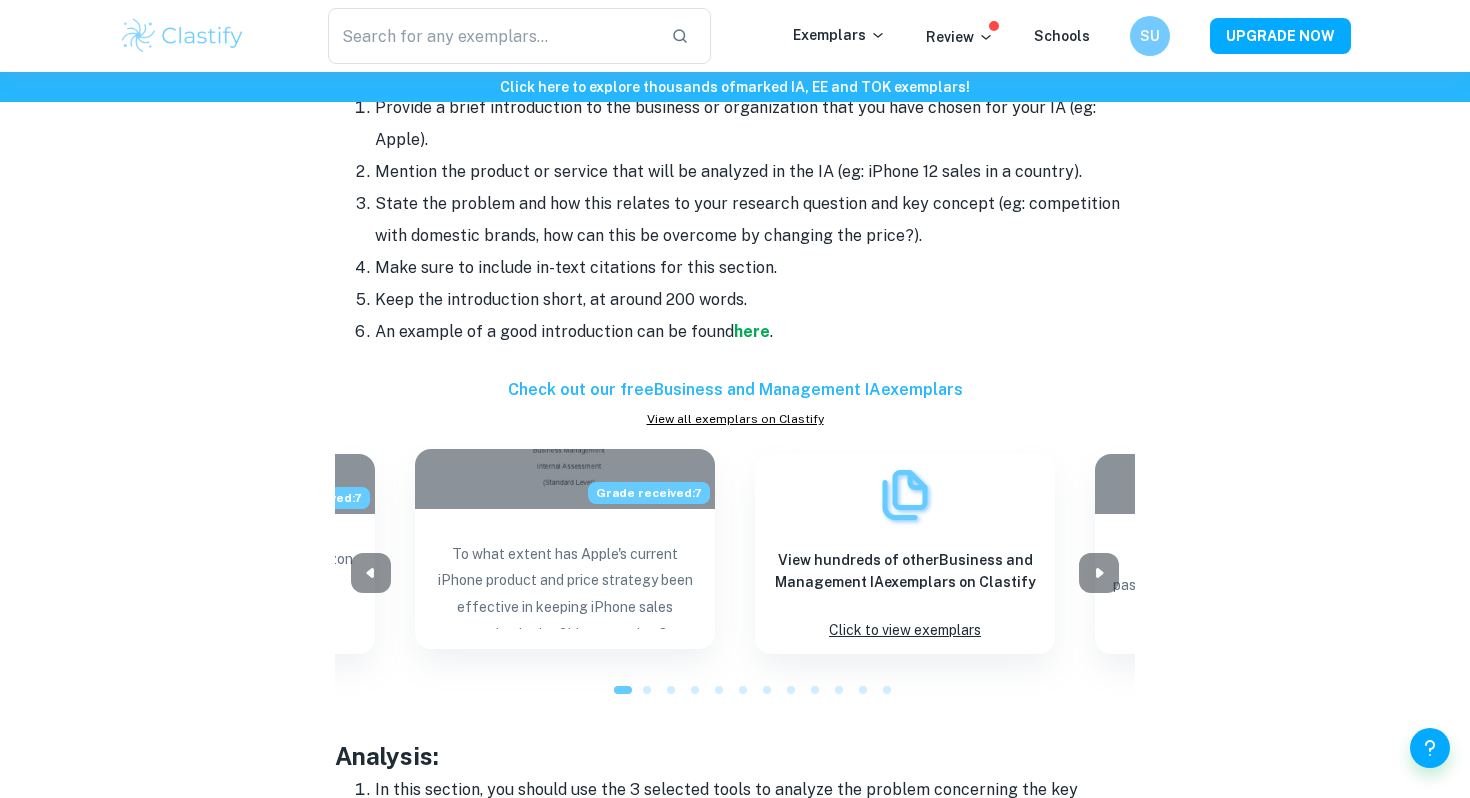 click on "To what extent has Apple's current iPhone product and price strategy been effective in keeping iPhone sales growing in the Chinese market?" at bounding box center (565, 581) 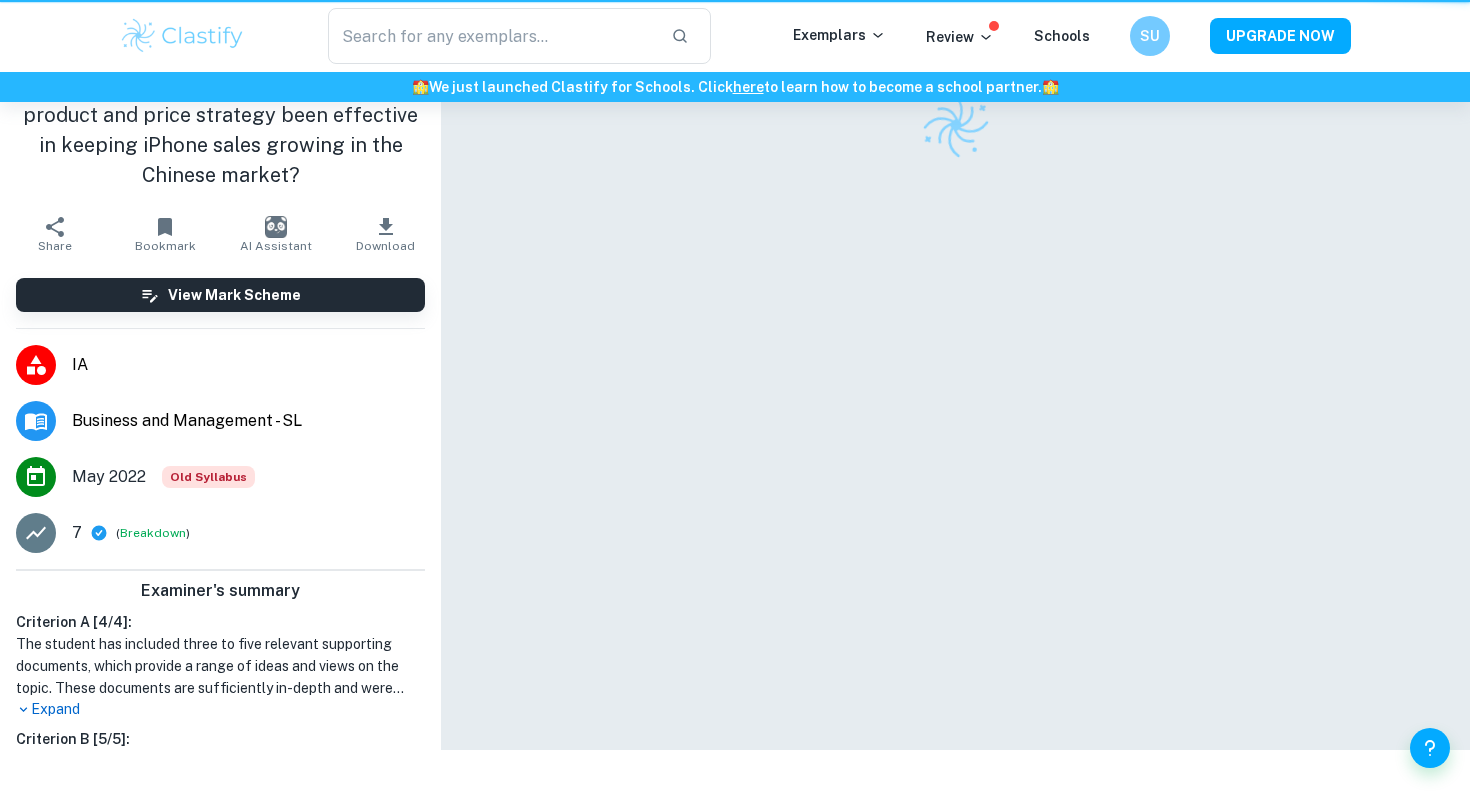 scroll, scrollTop: 0, scrollLeft: 0, axis: both 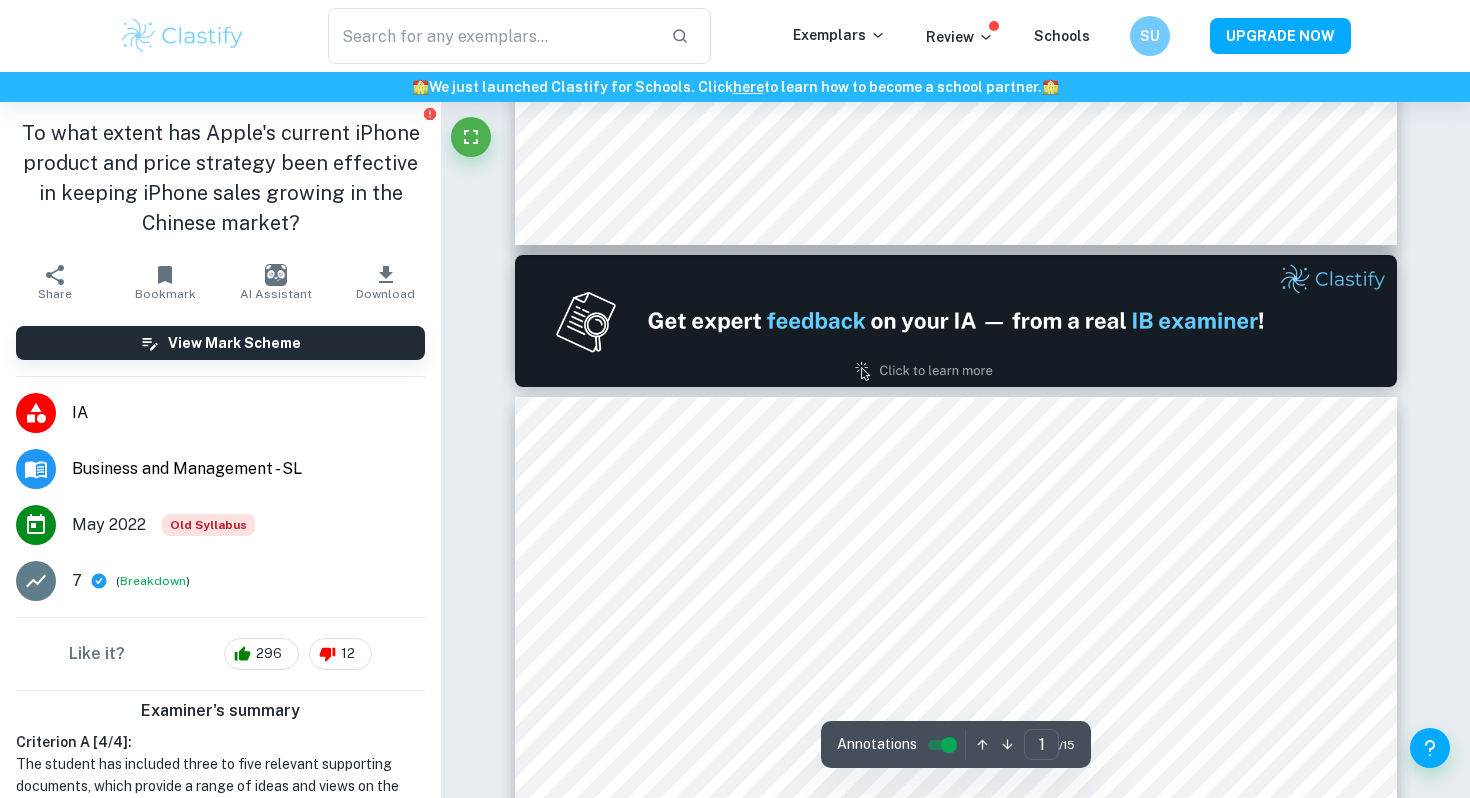 type on "2" 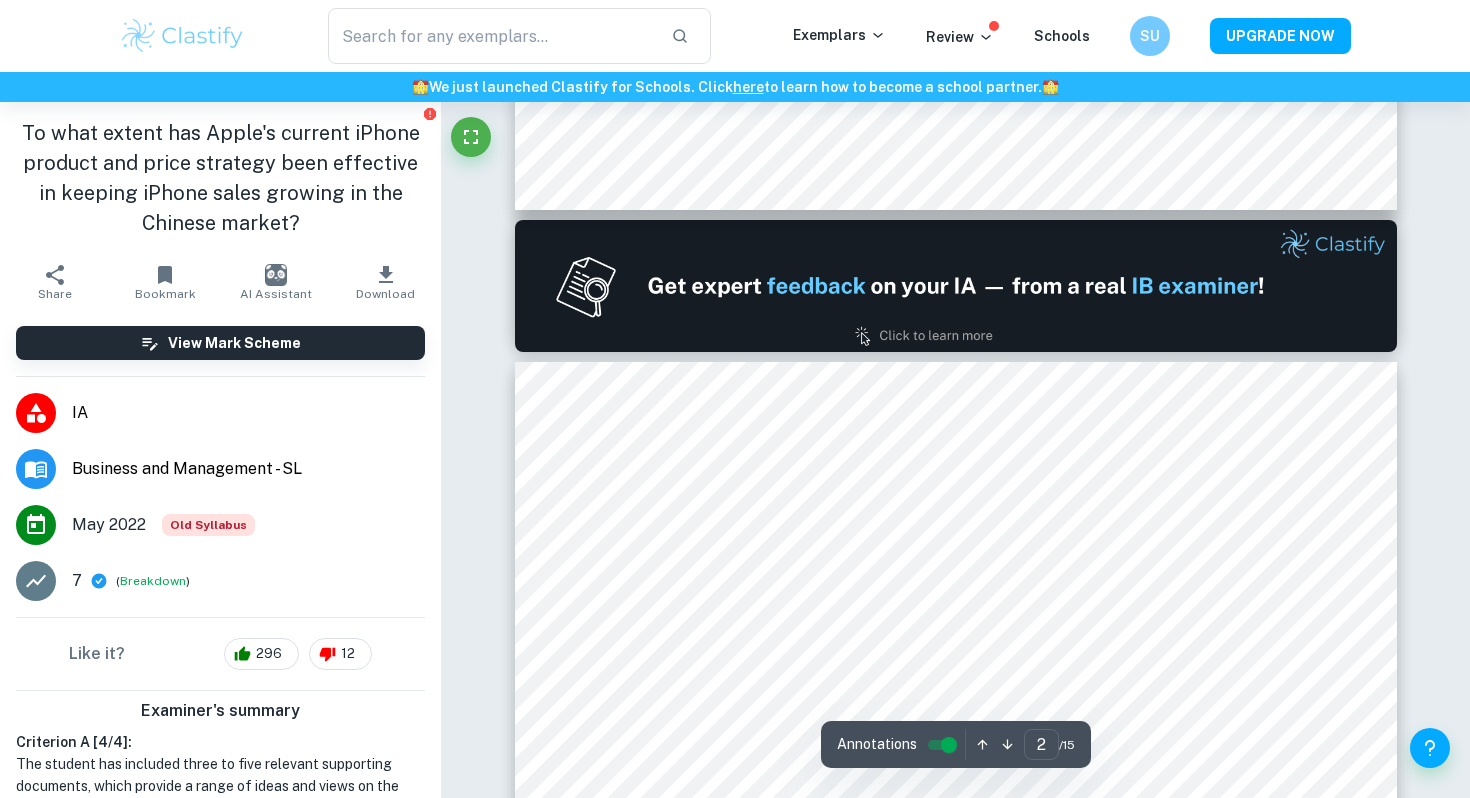 scroll, scrollTop: 1779, scrollLeft: 0, axis: vertical 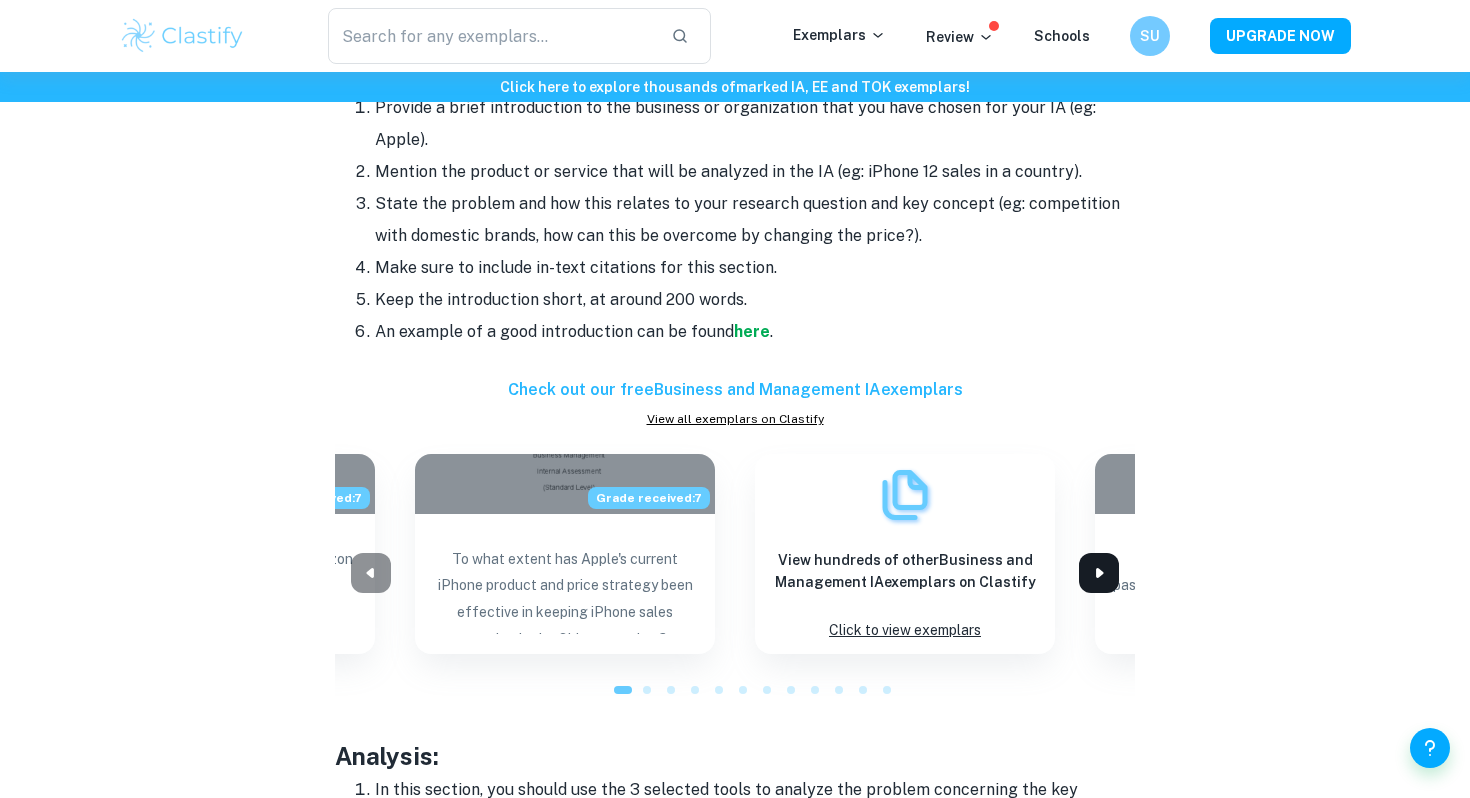 click at bounding box center [1099, 573] 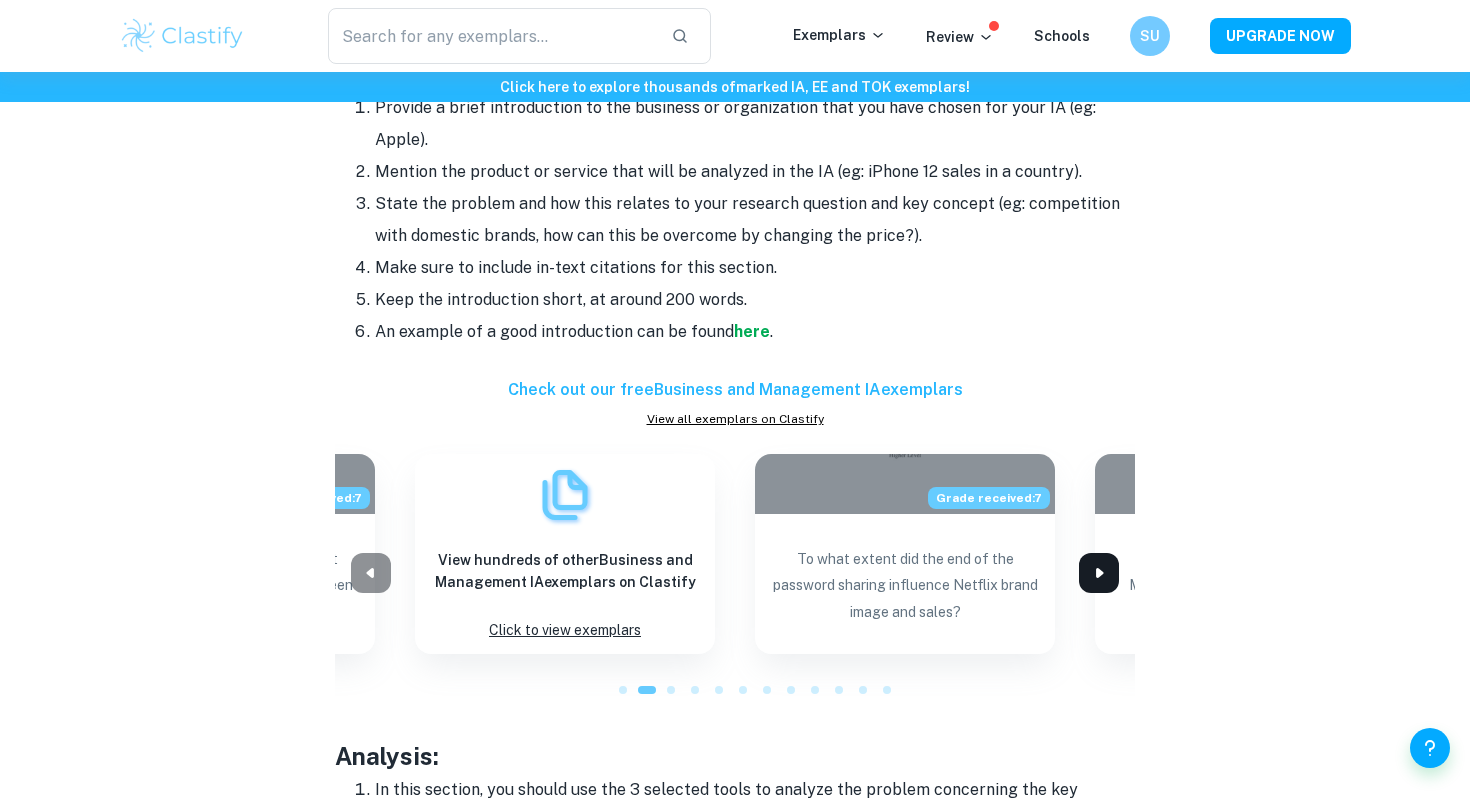 click at bounding box center (1099, 573) 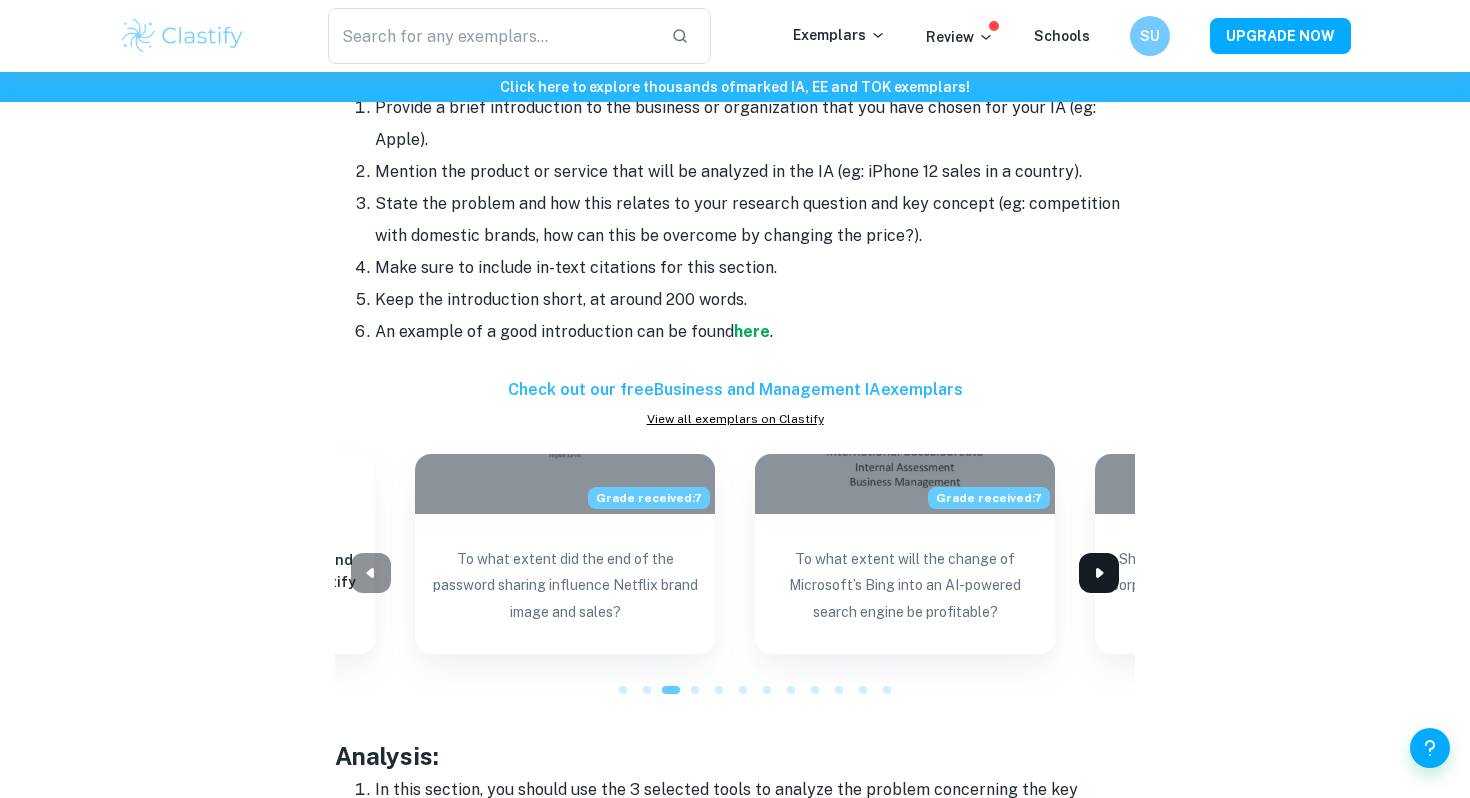 click at bounding box center [1099, 573] 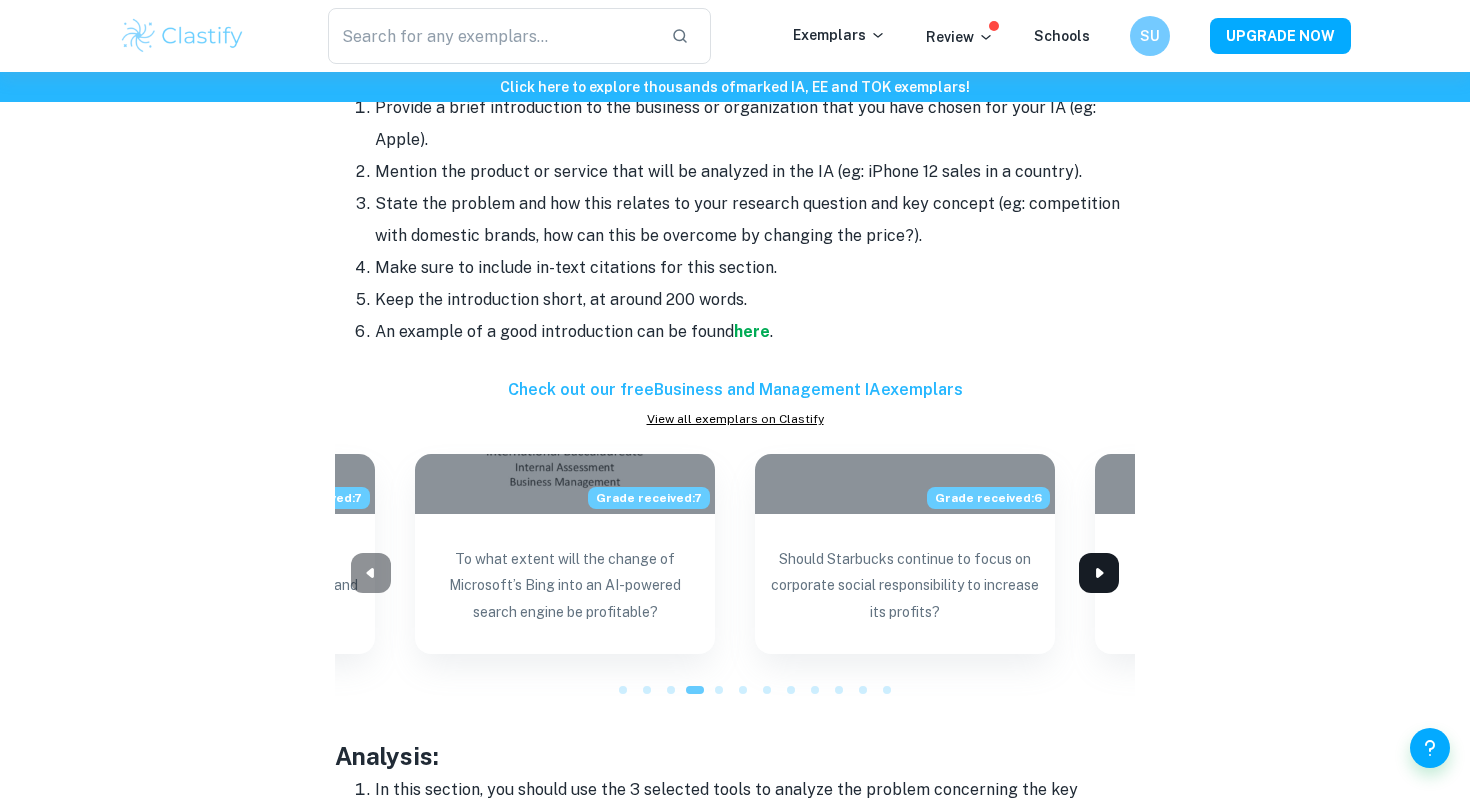click at bounding box center (1099, 573) 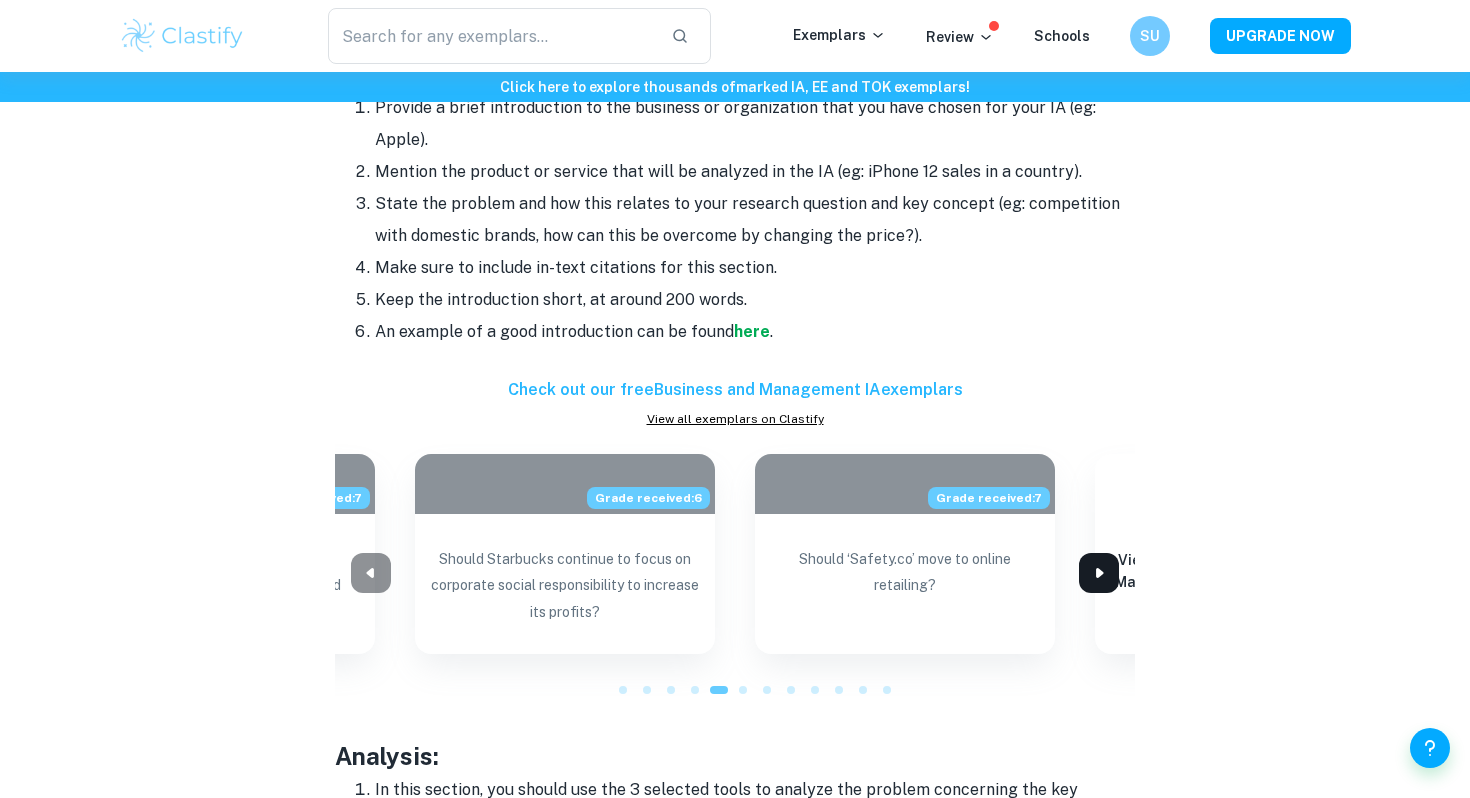 click at bounding box center (1099, 573) 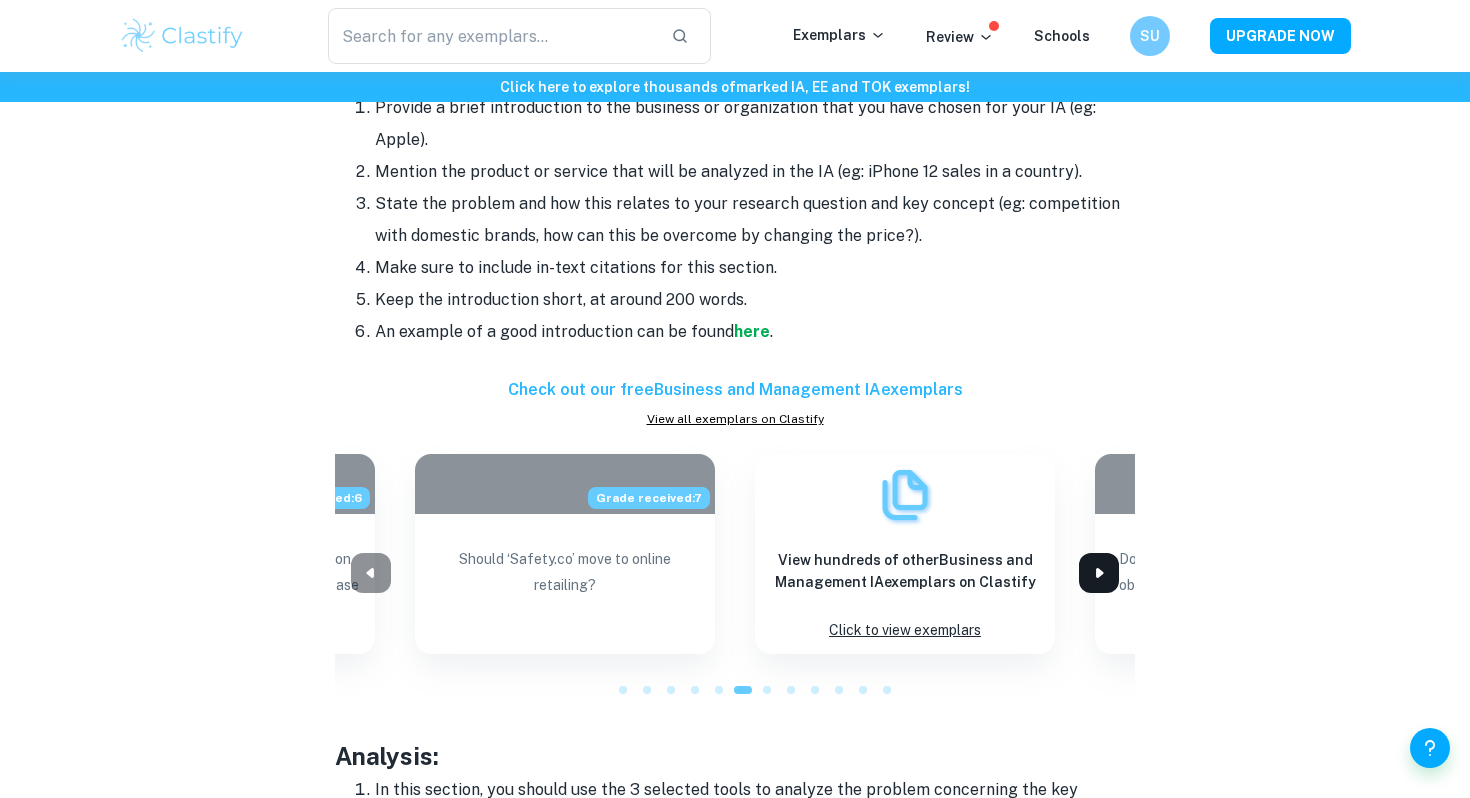 click at bounding box center (1099, 573) 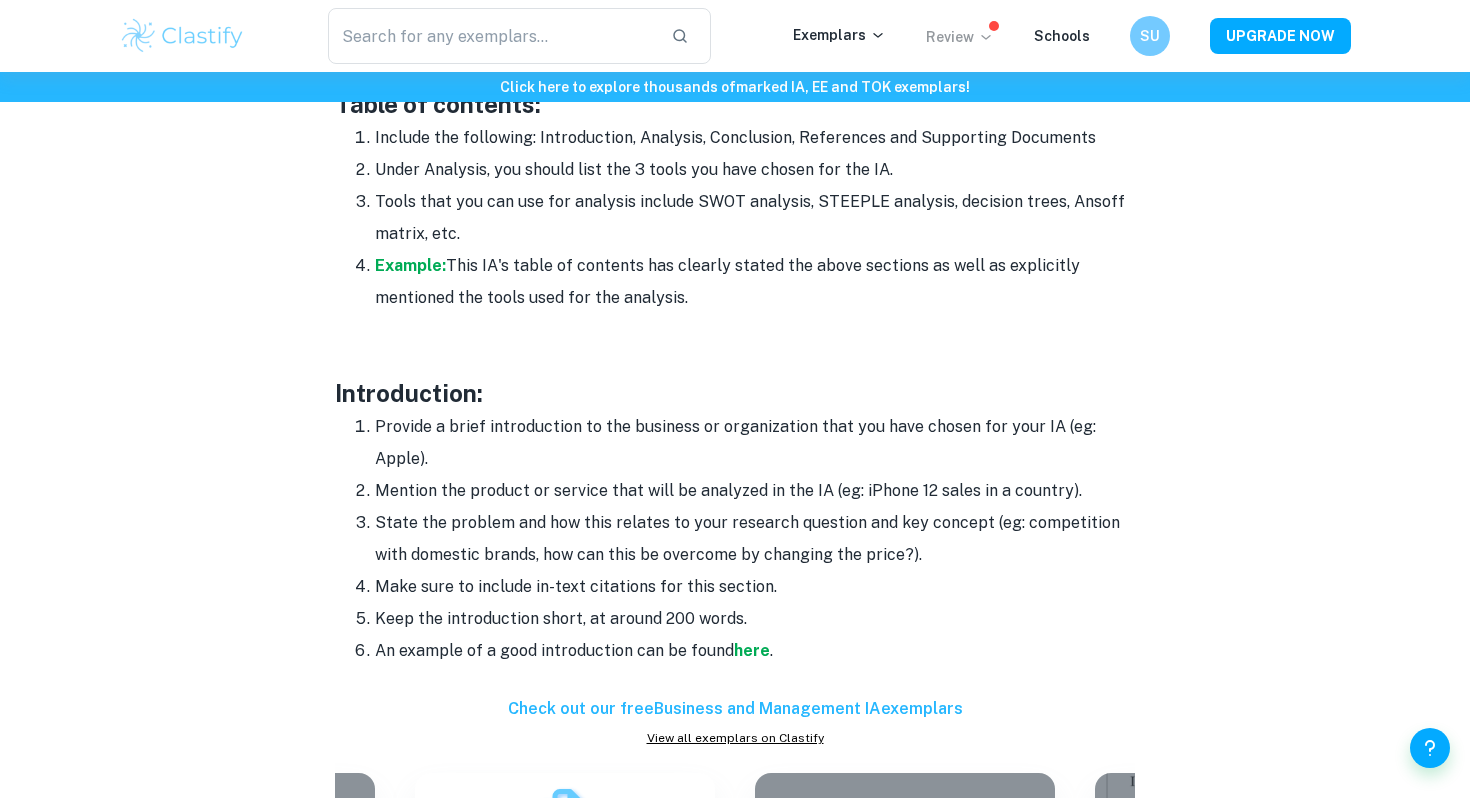 scroll, scrollTop: 1409, scrollLeft: 0, axis: vertical 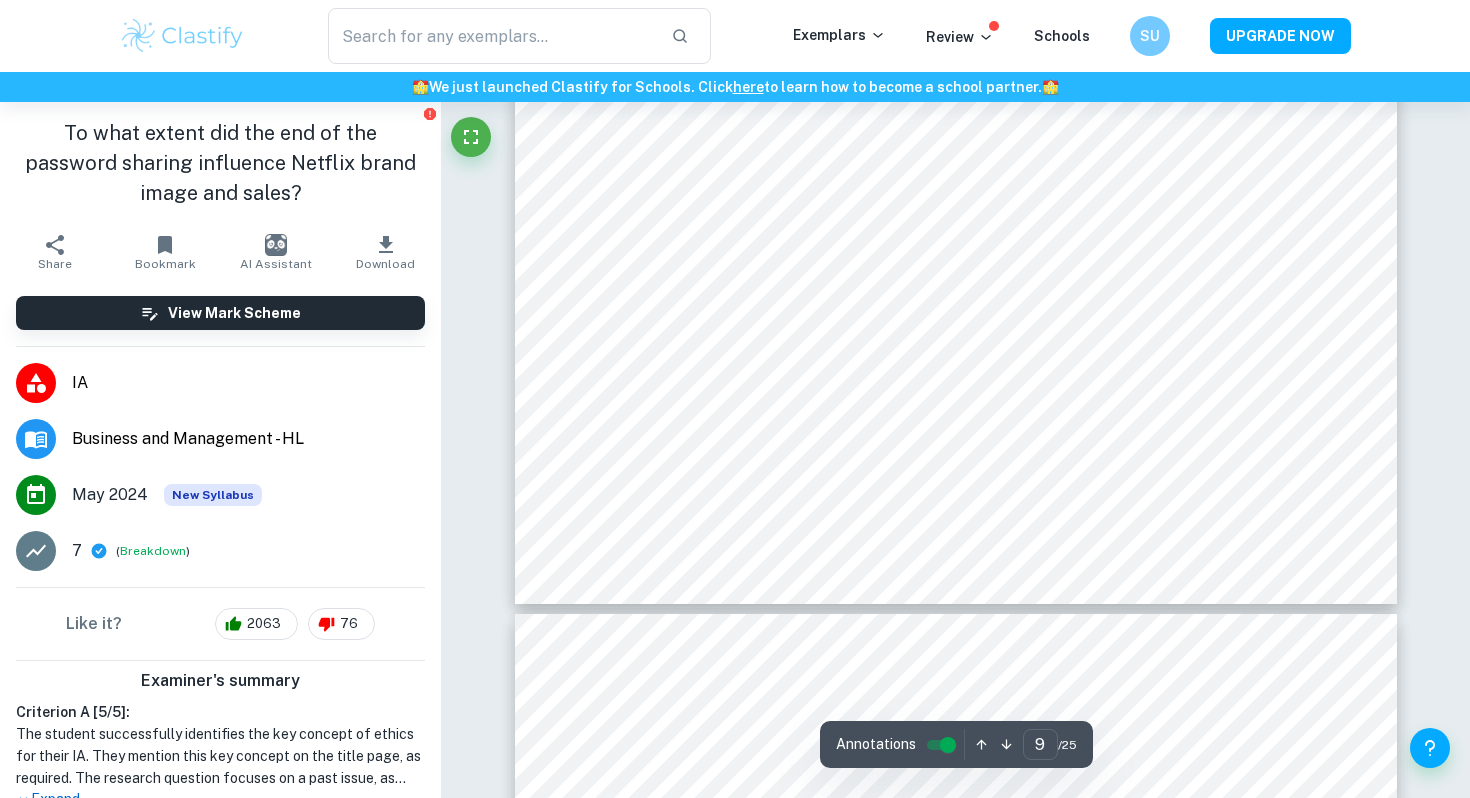 type on "10" 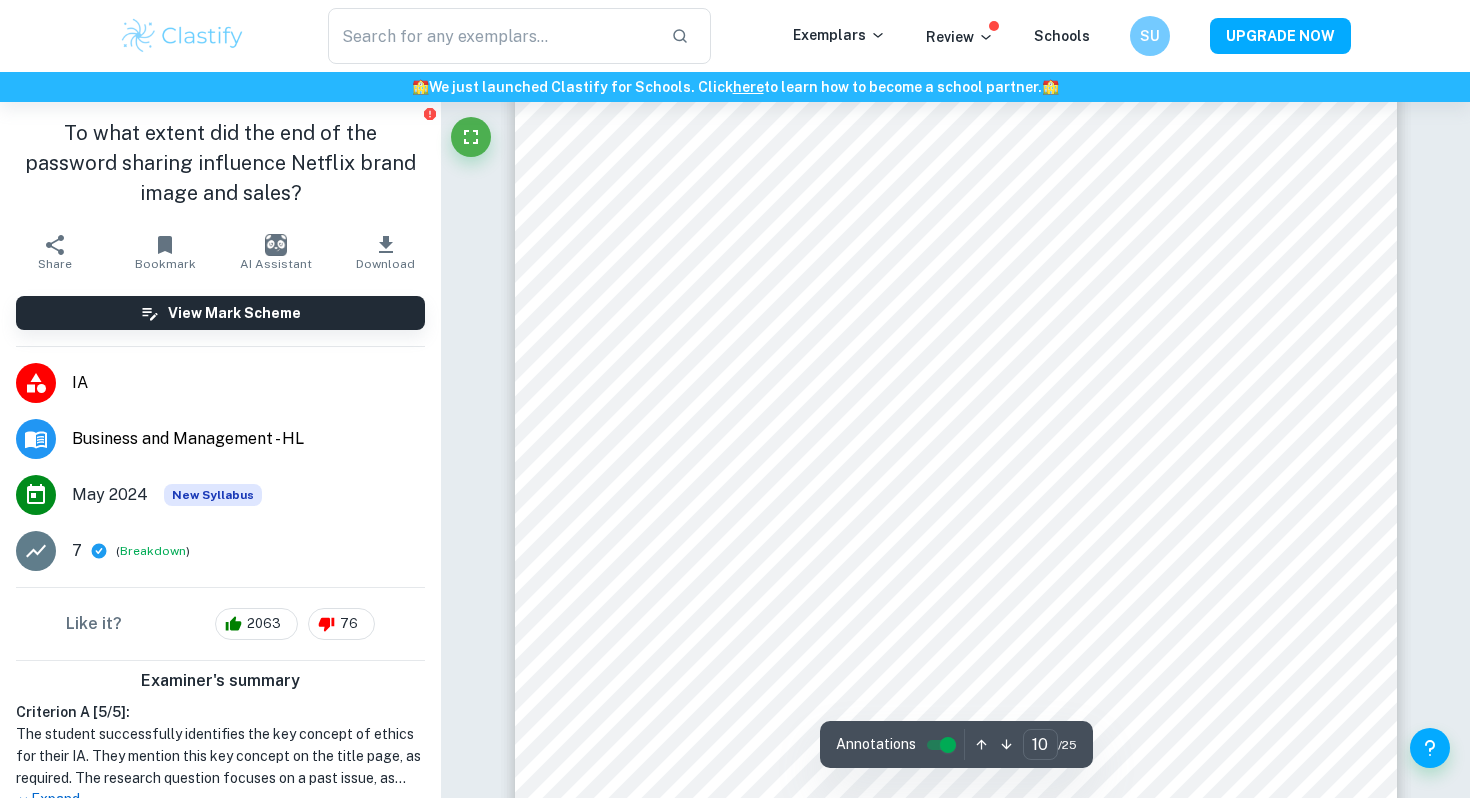scroll, scrollTop: 11881, scrollLeft: 0, axis: vertical 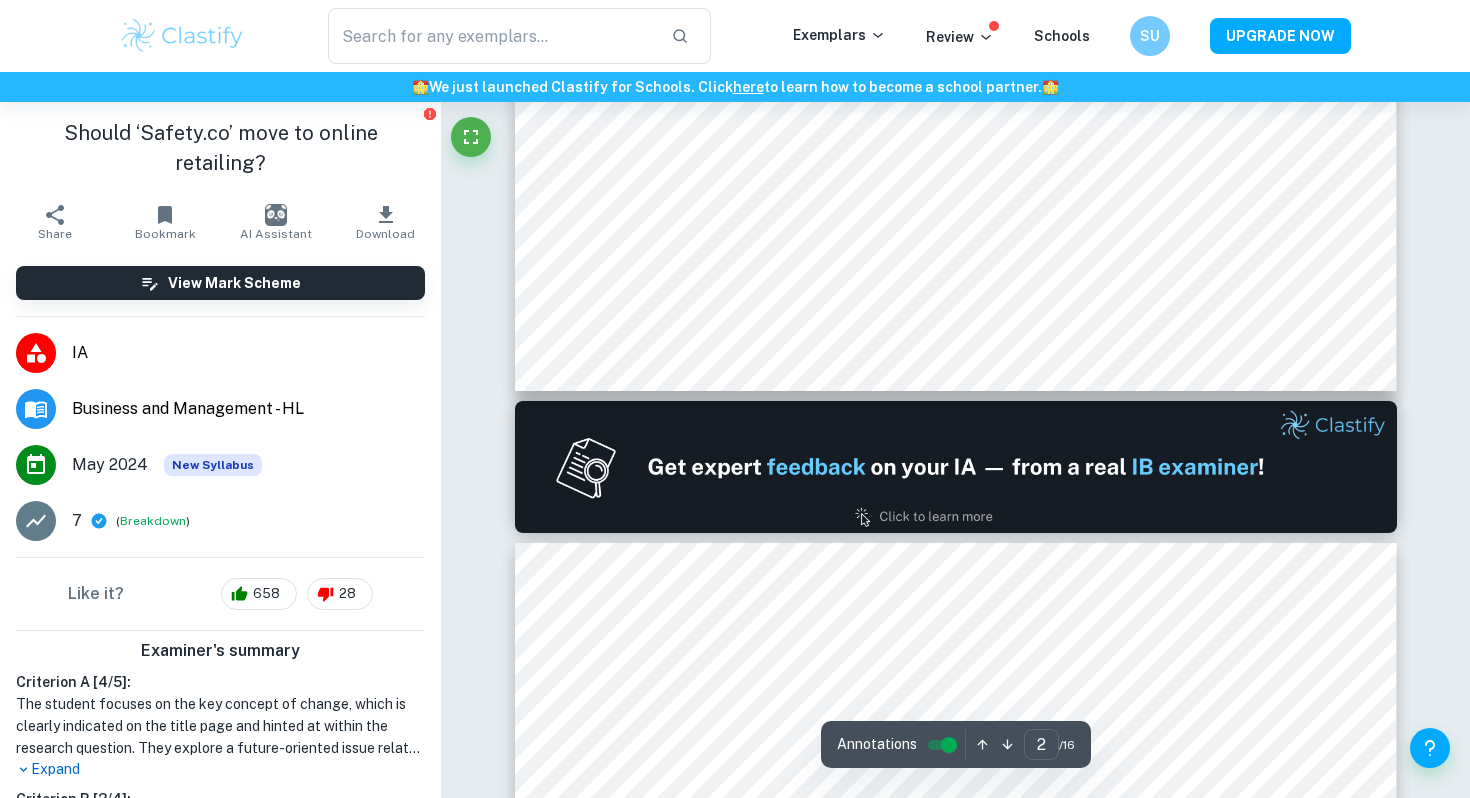 type on "1" 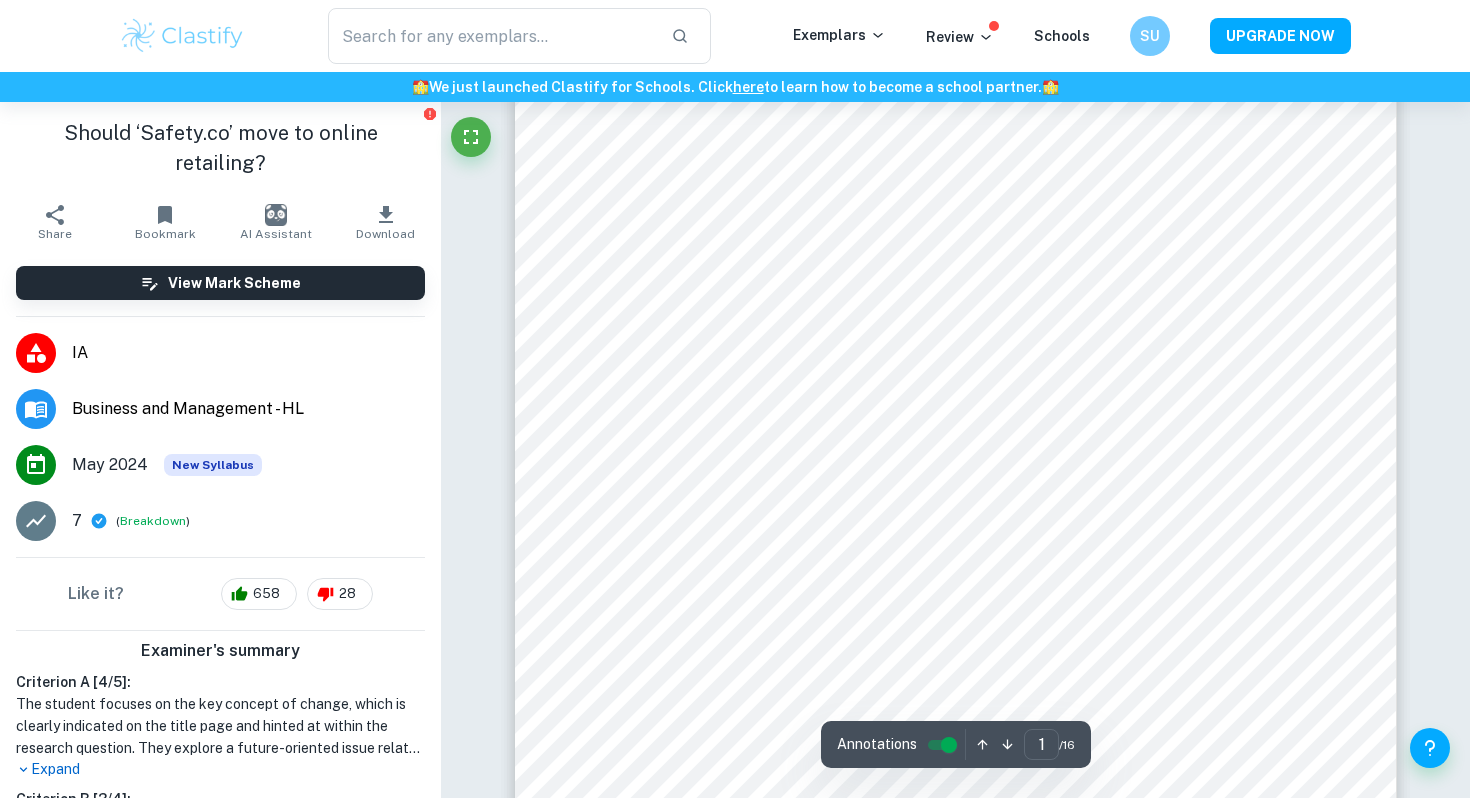 scroll, scrollTop: 0, scrollLeft: 0, axis: both 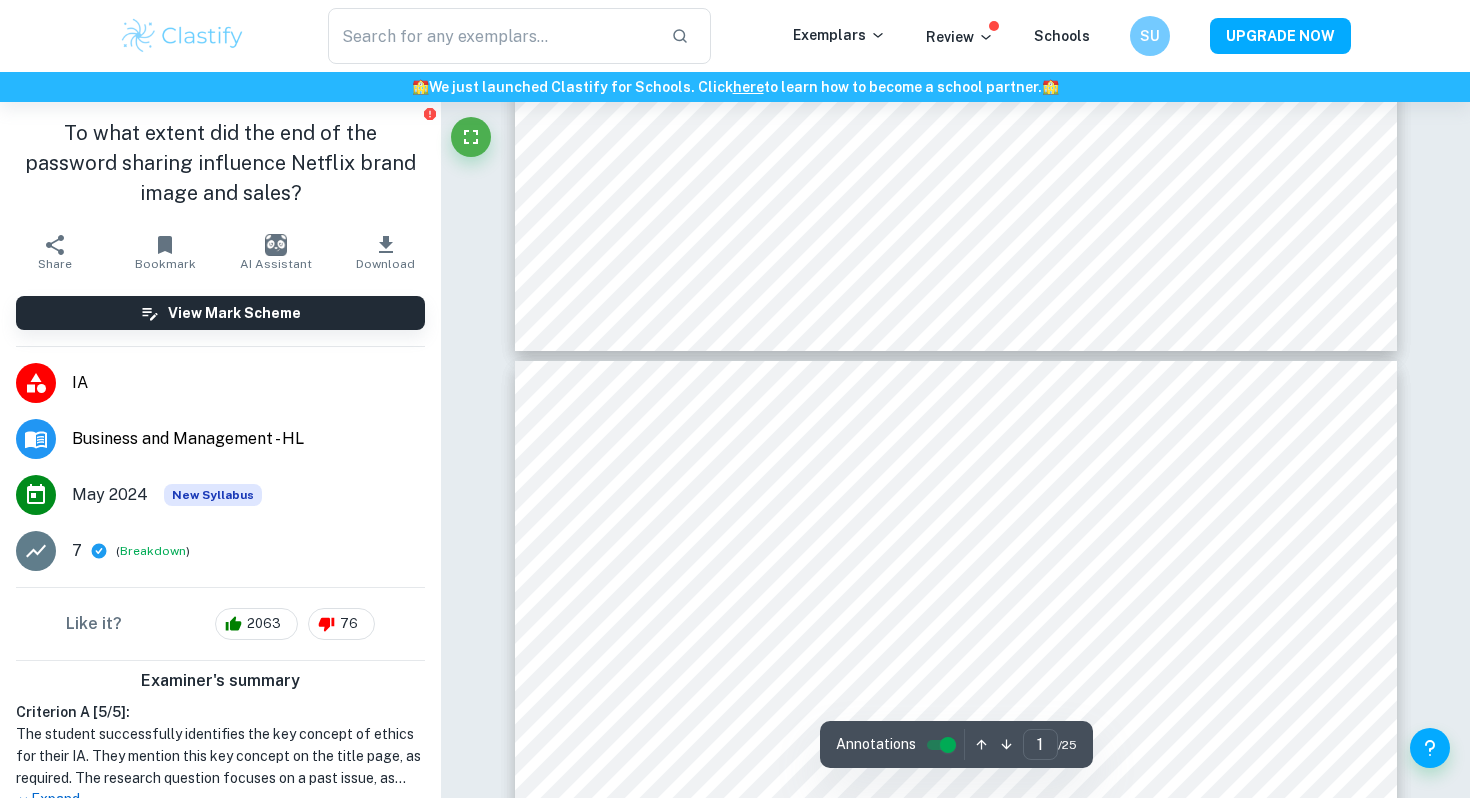 type on "2" 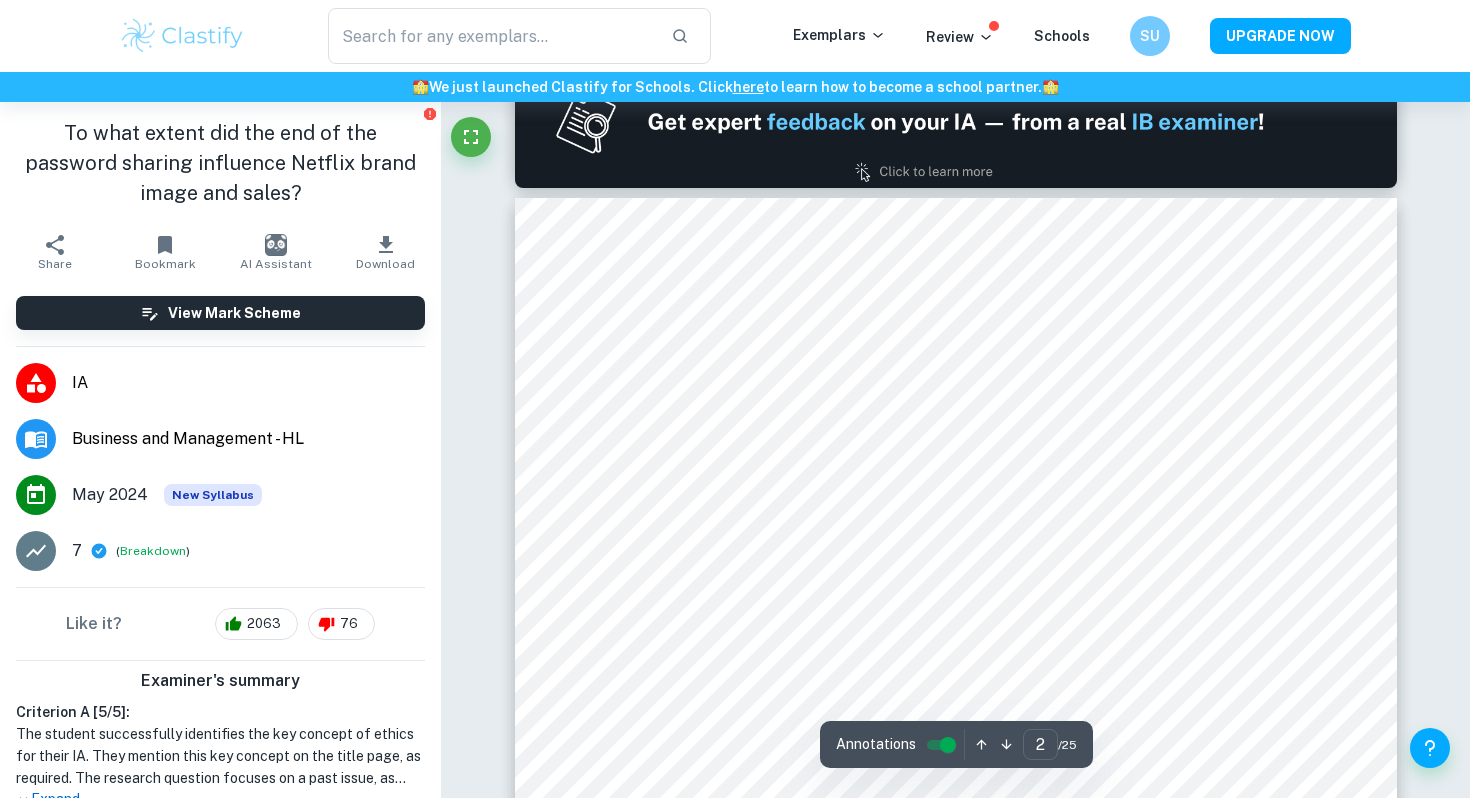 scroll, scrollTop: 1353, scrollLeft: 0, axis: vertical 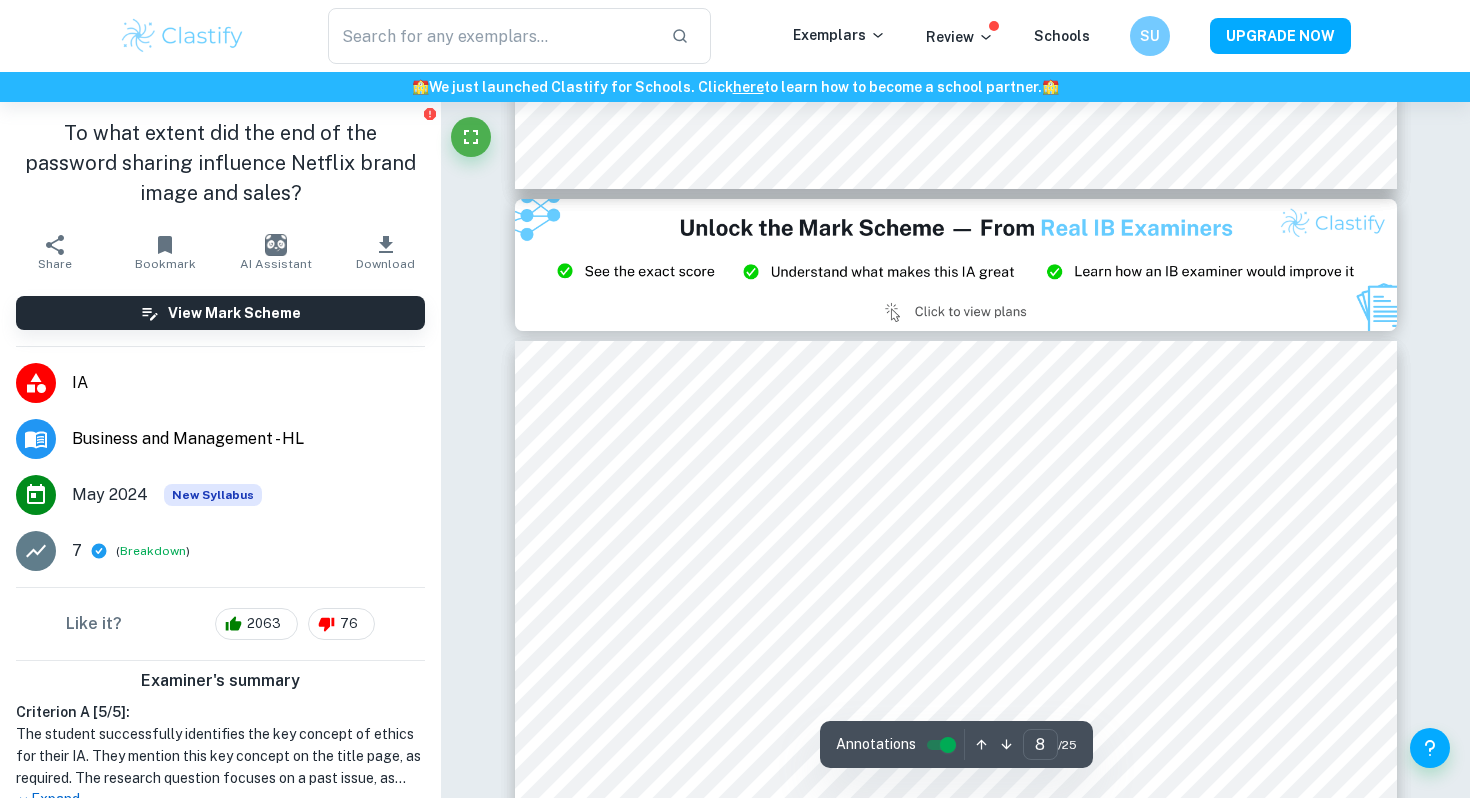 type on "9" 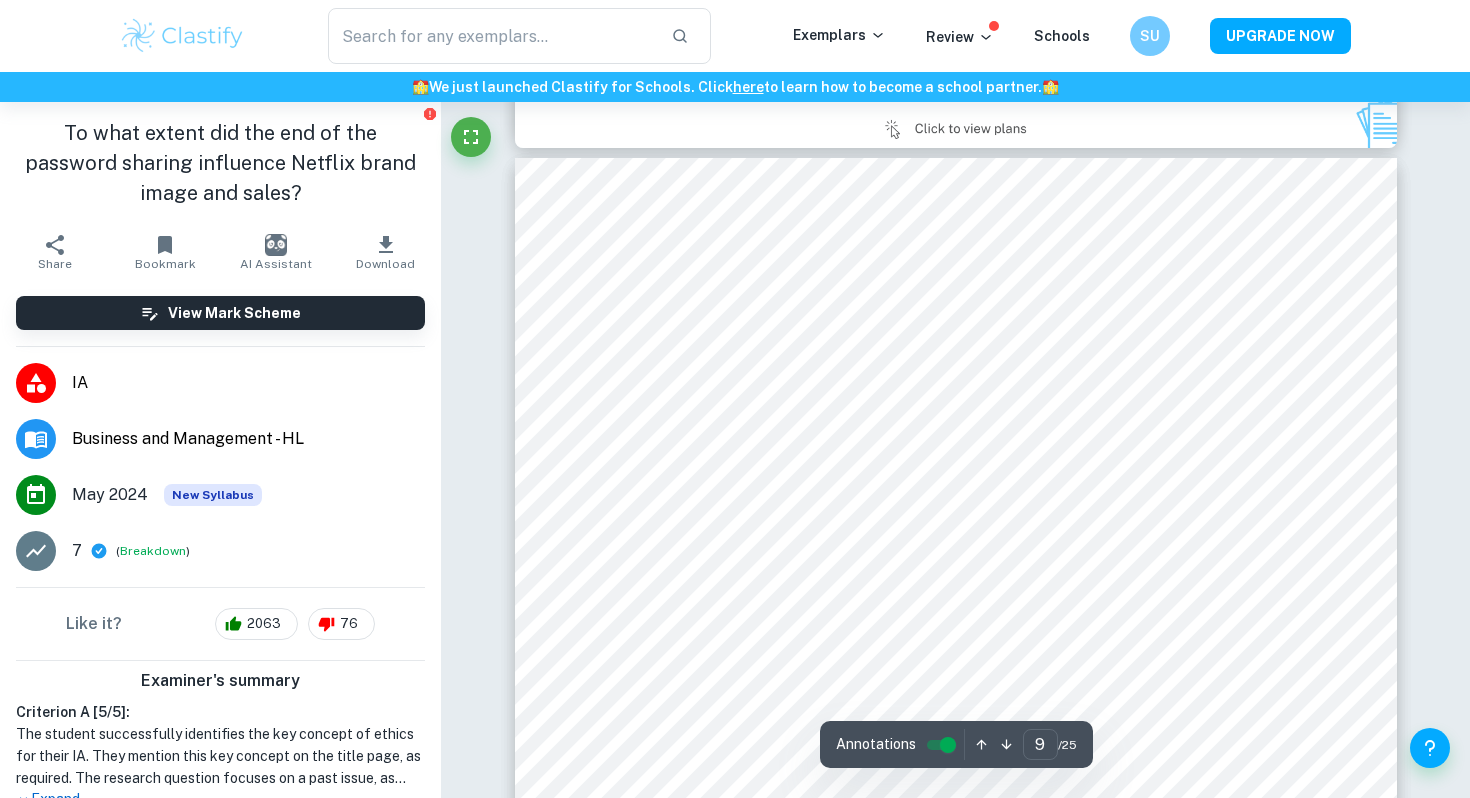scroll, scrollTop: 10605, scrollLeft: 0, axis: vertical 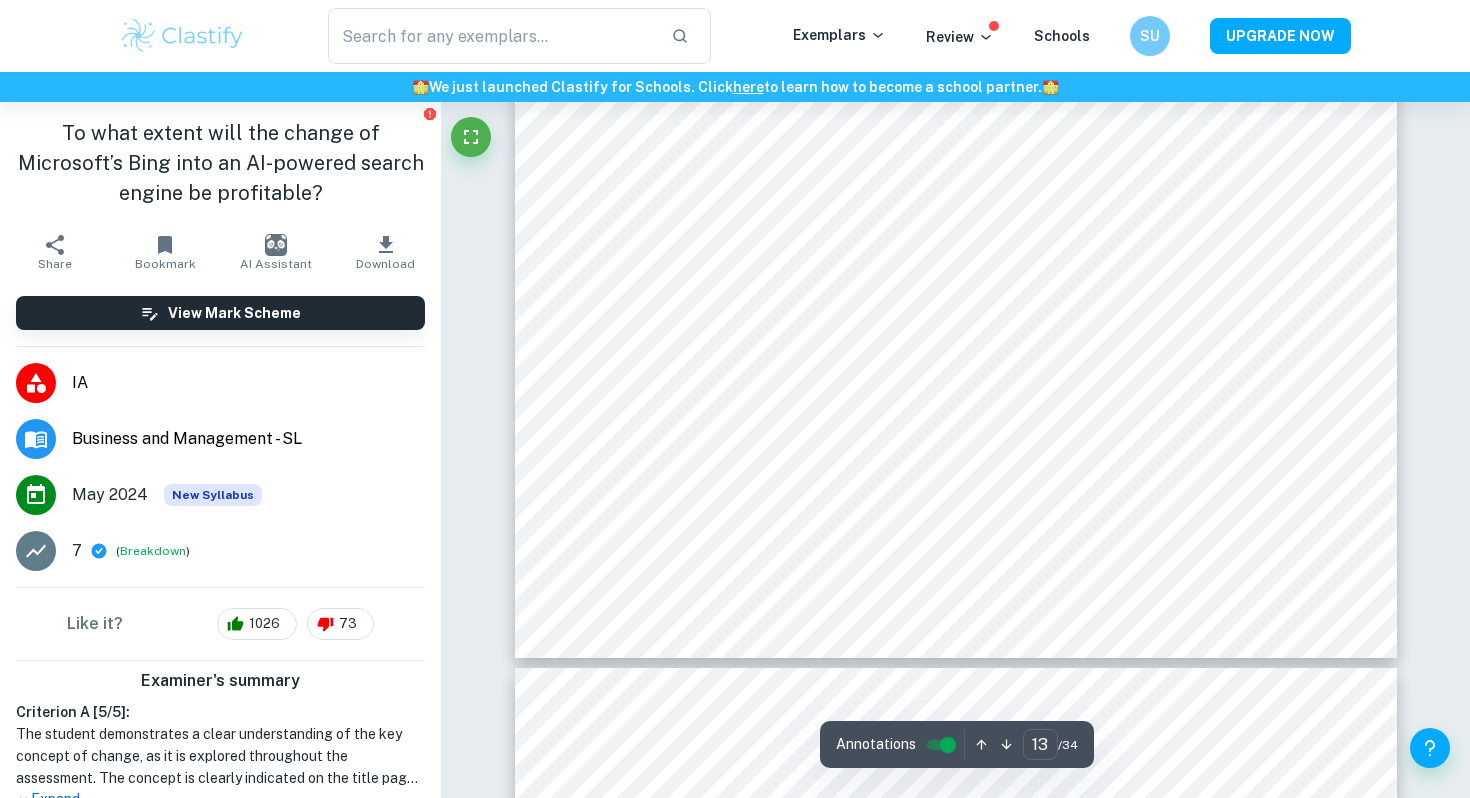 type on "14" 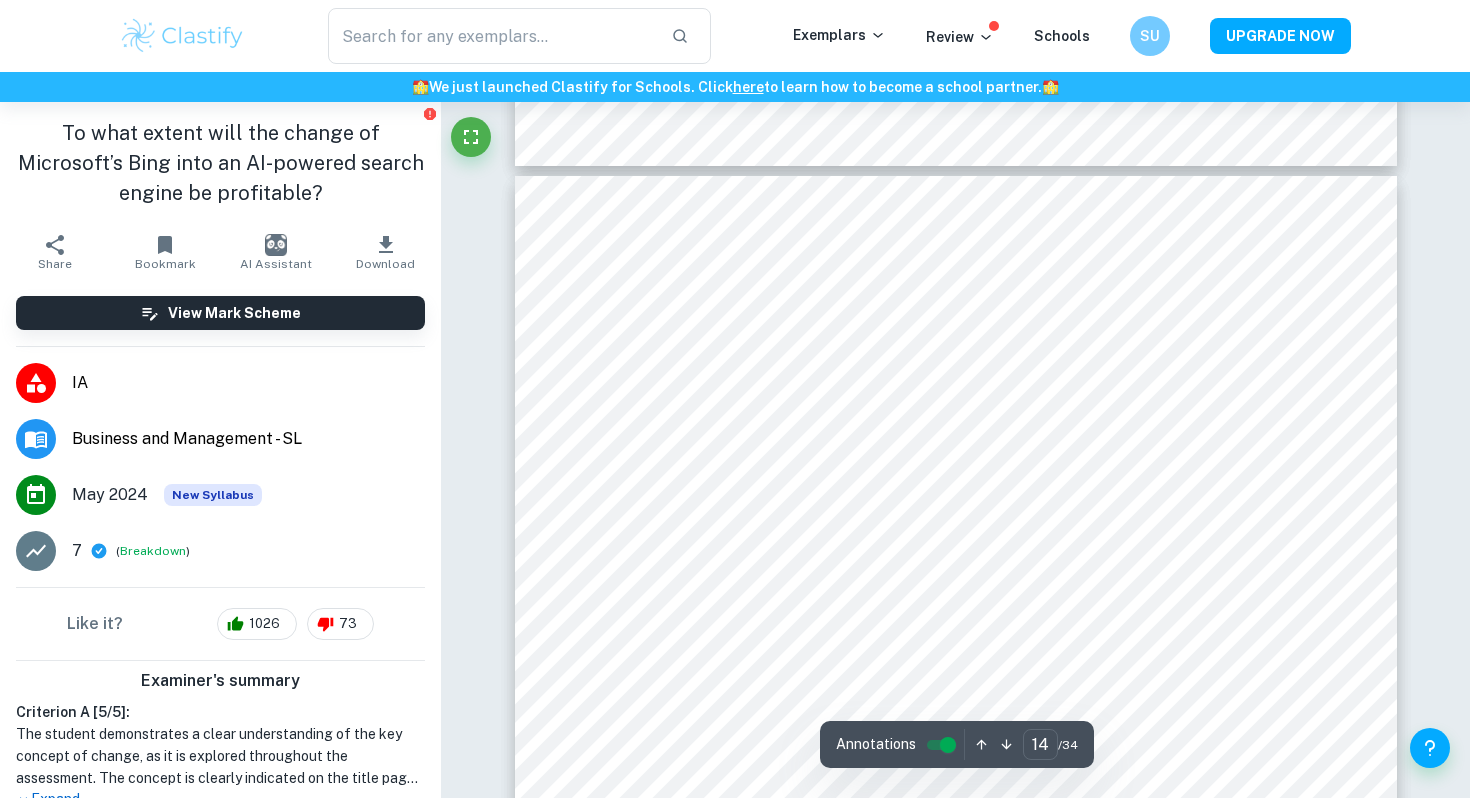 scroll, scrollTop: 16874, scrollLeft: 0, axis: vertical 